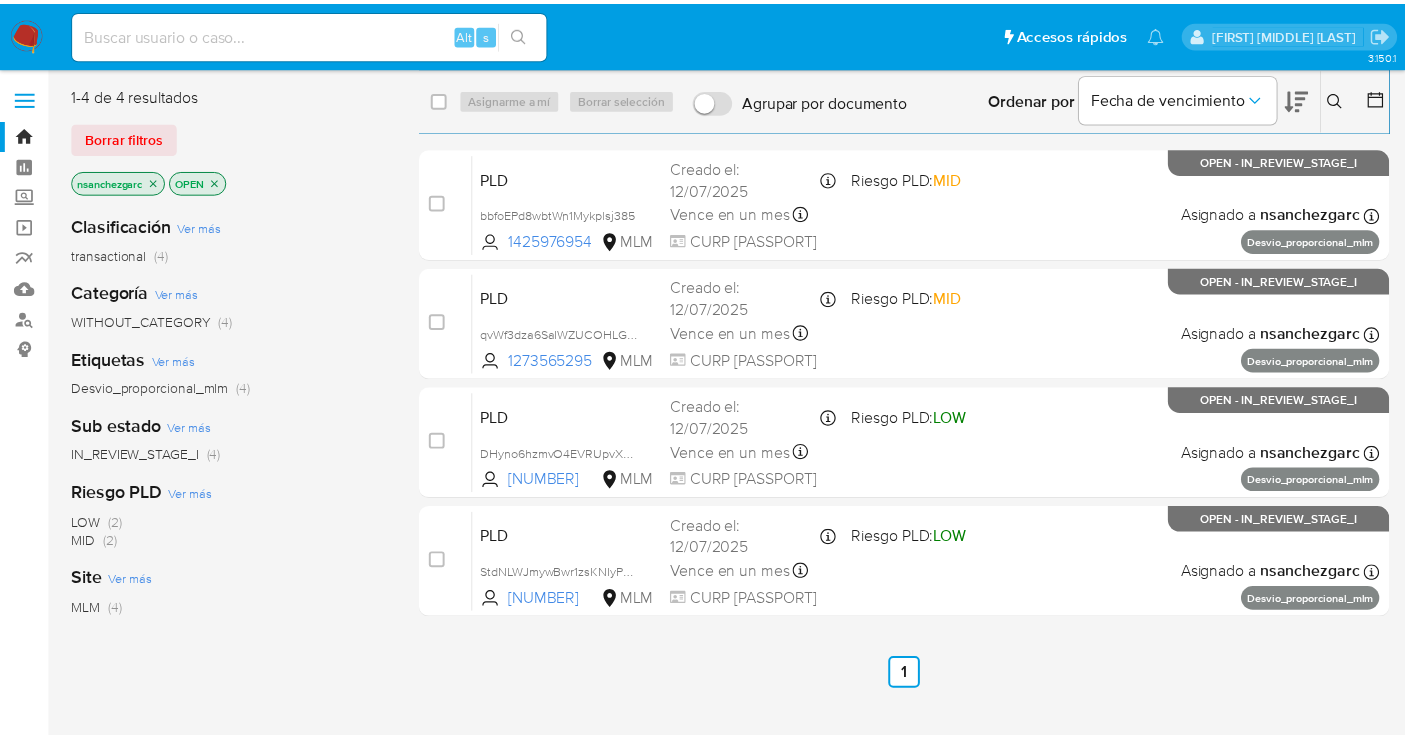 scroll, scrollTop: 0, scrollLeft: 0, axis: both 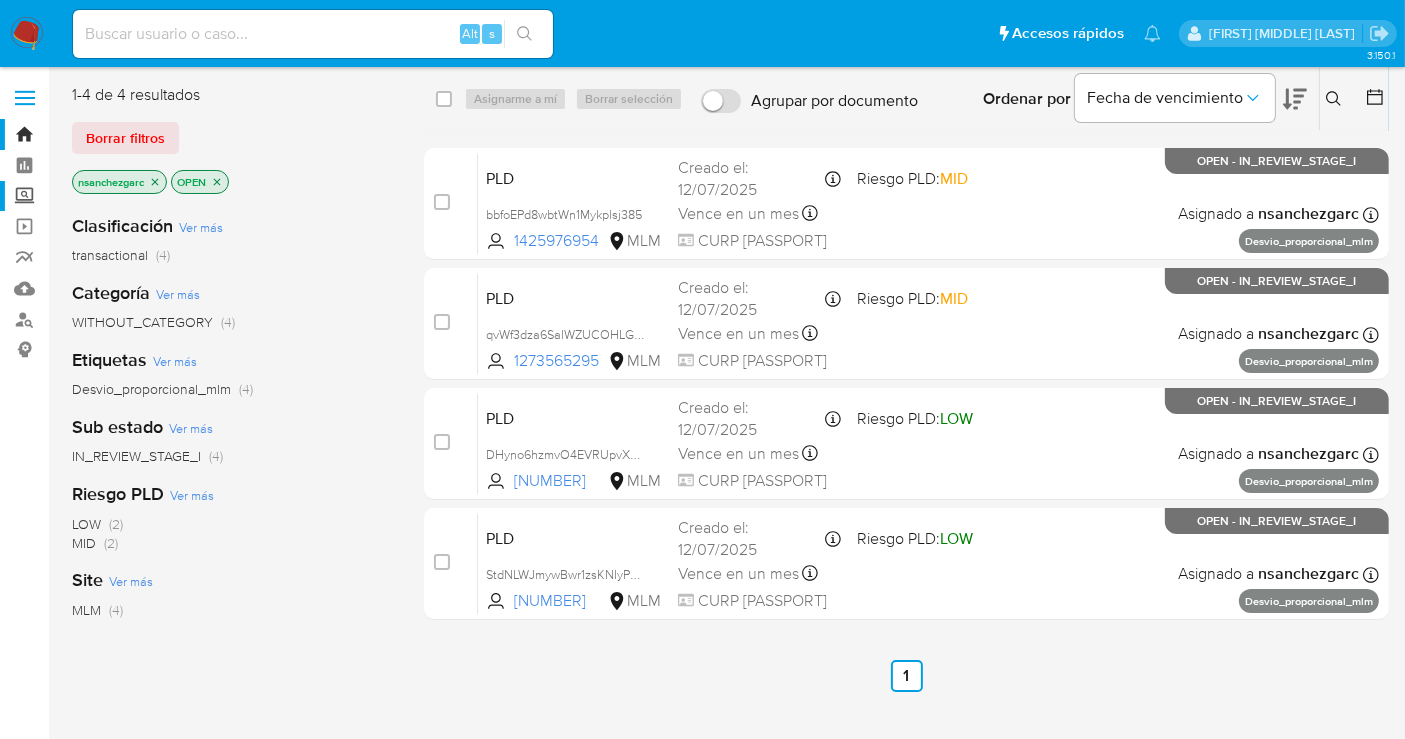 click on "Screening" at bounding box center [119, 196] 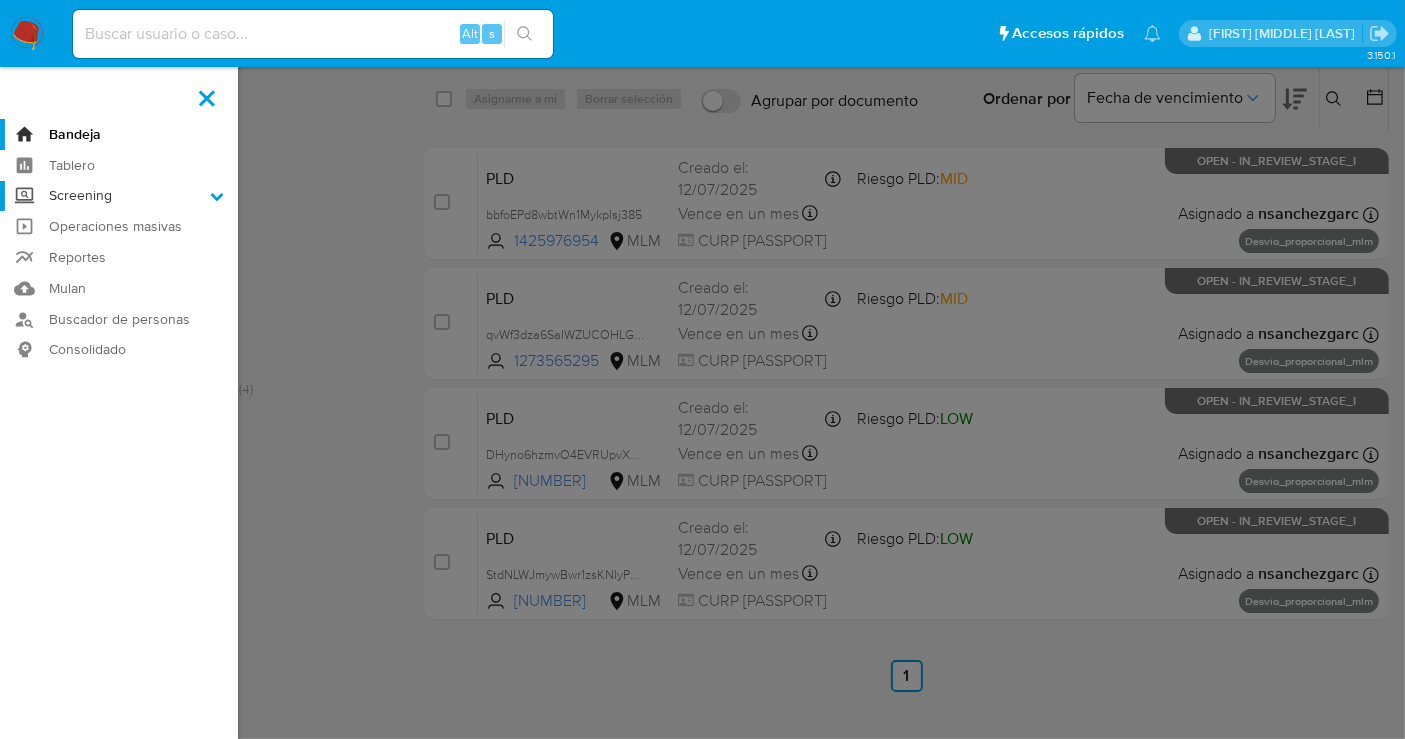 click on "Screening" at bounding box center [0, 0] 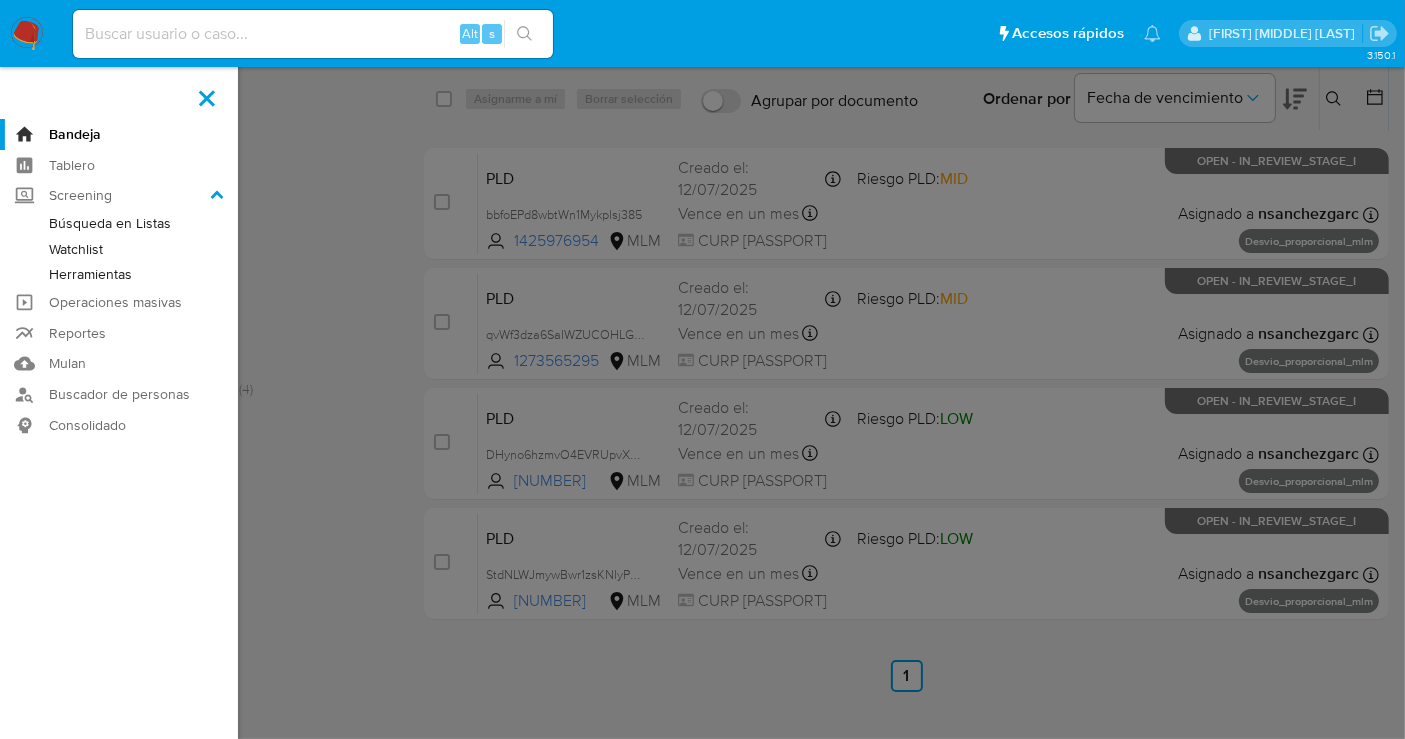 click on "Herramientas" at bounding box center (119, 274) 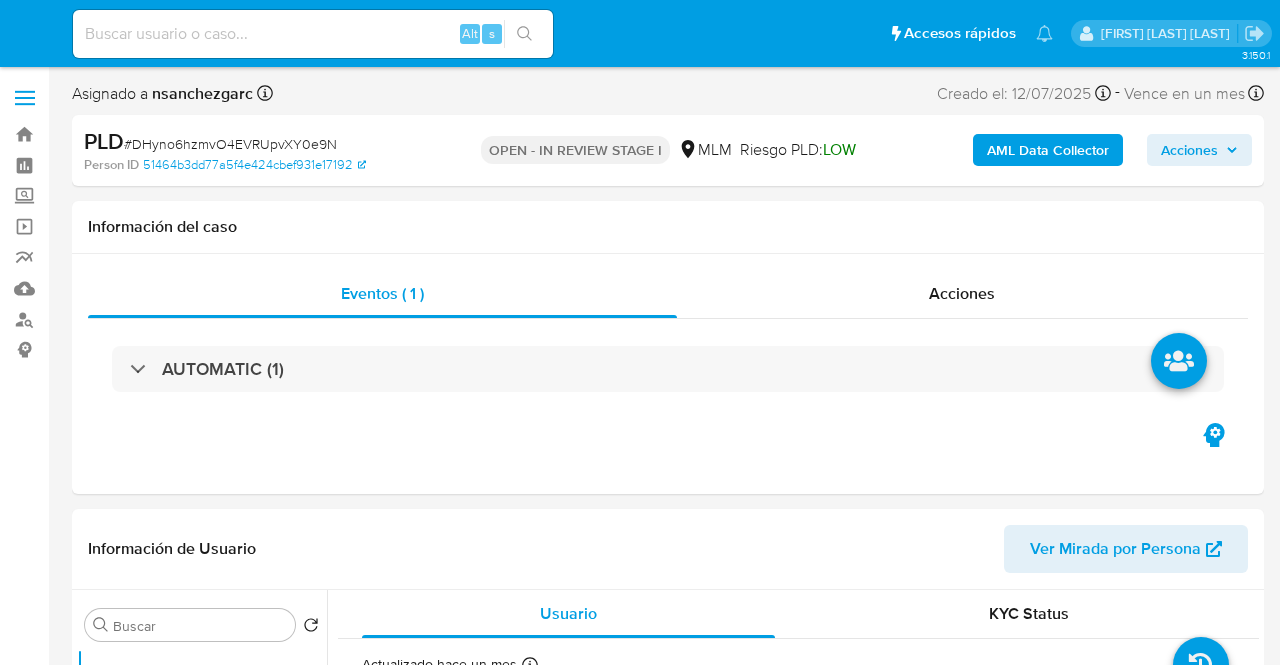 select on "10" 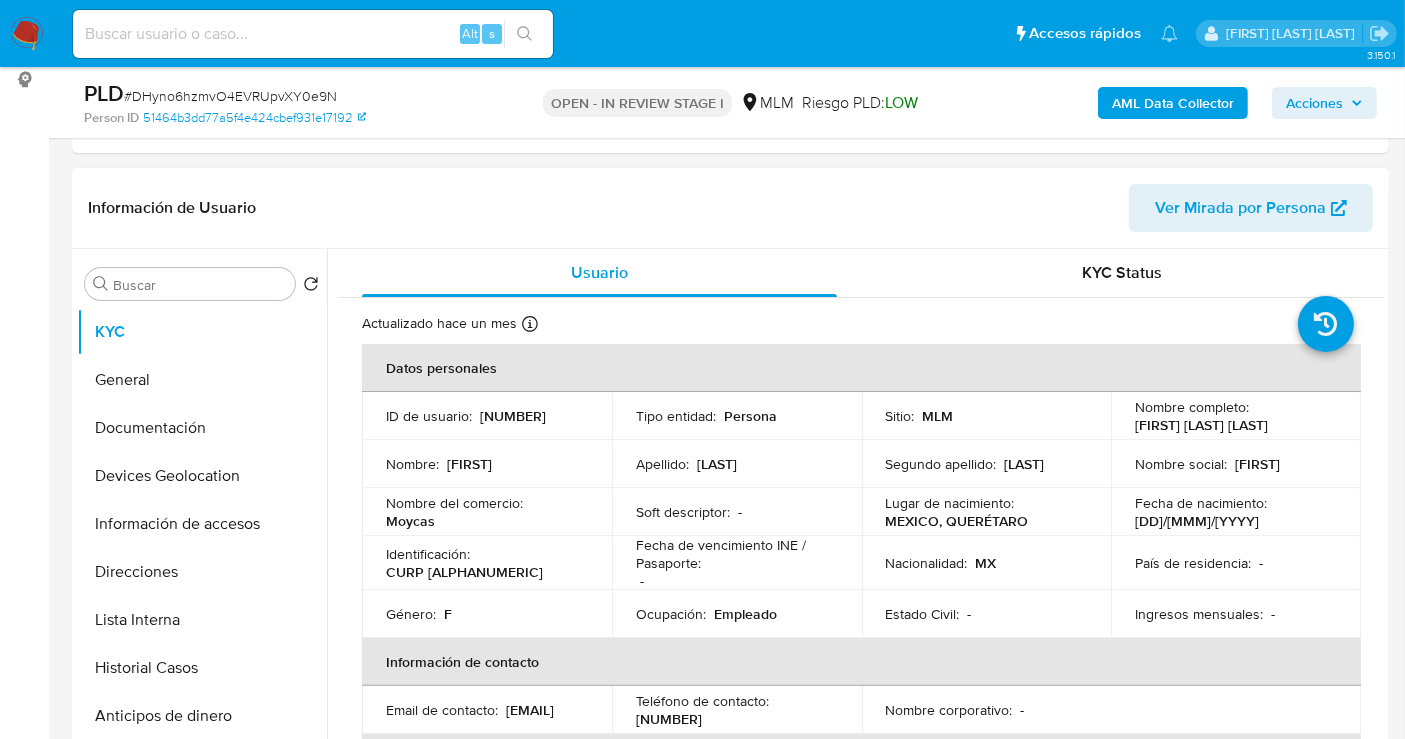 scroll, scrollTop: 222, scrollLeft: 0, axis: vertical 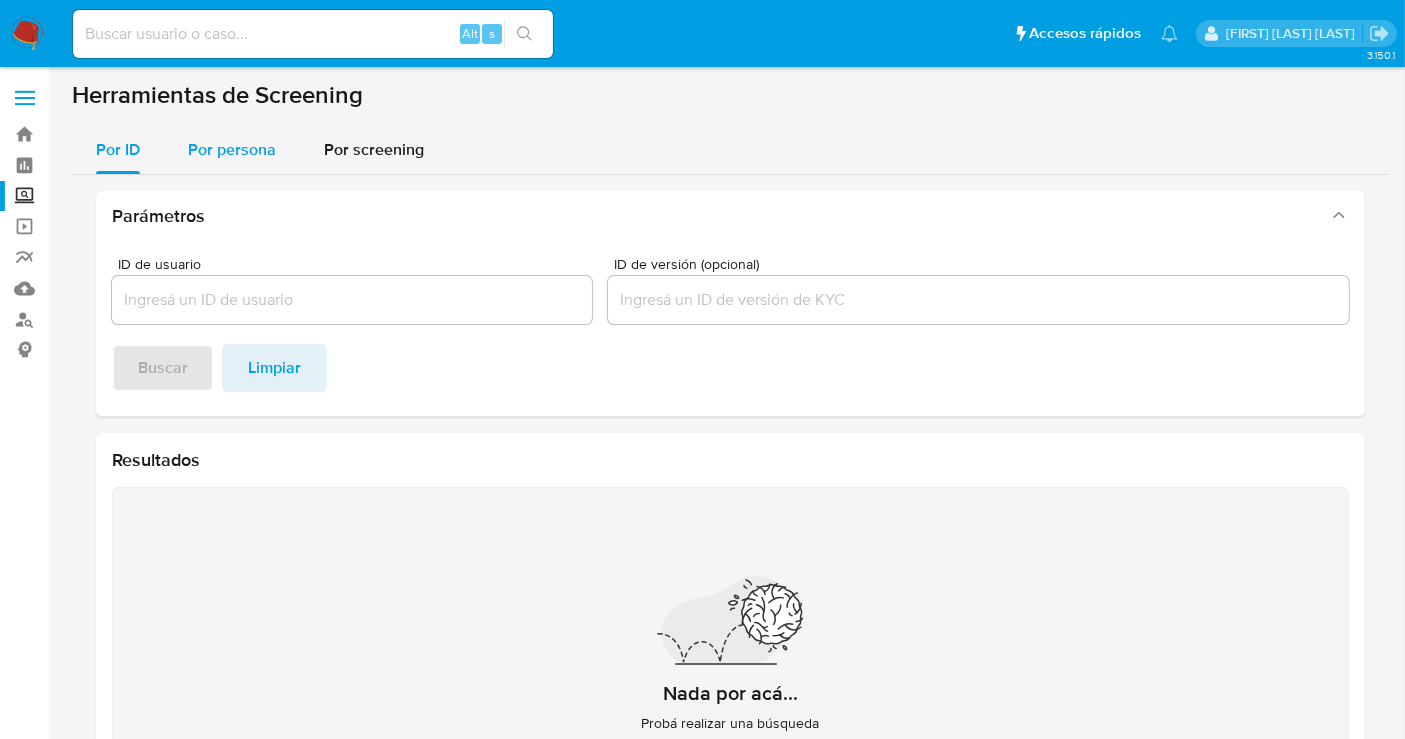click on "Por persona" at bounding box center [232, 149] 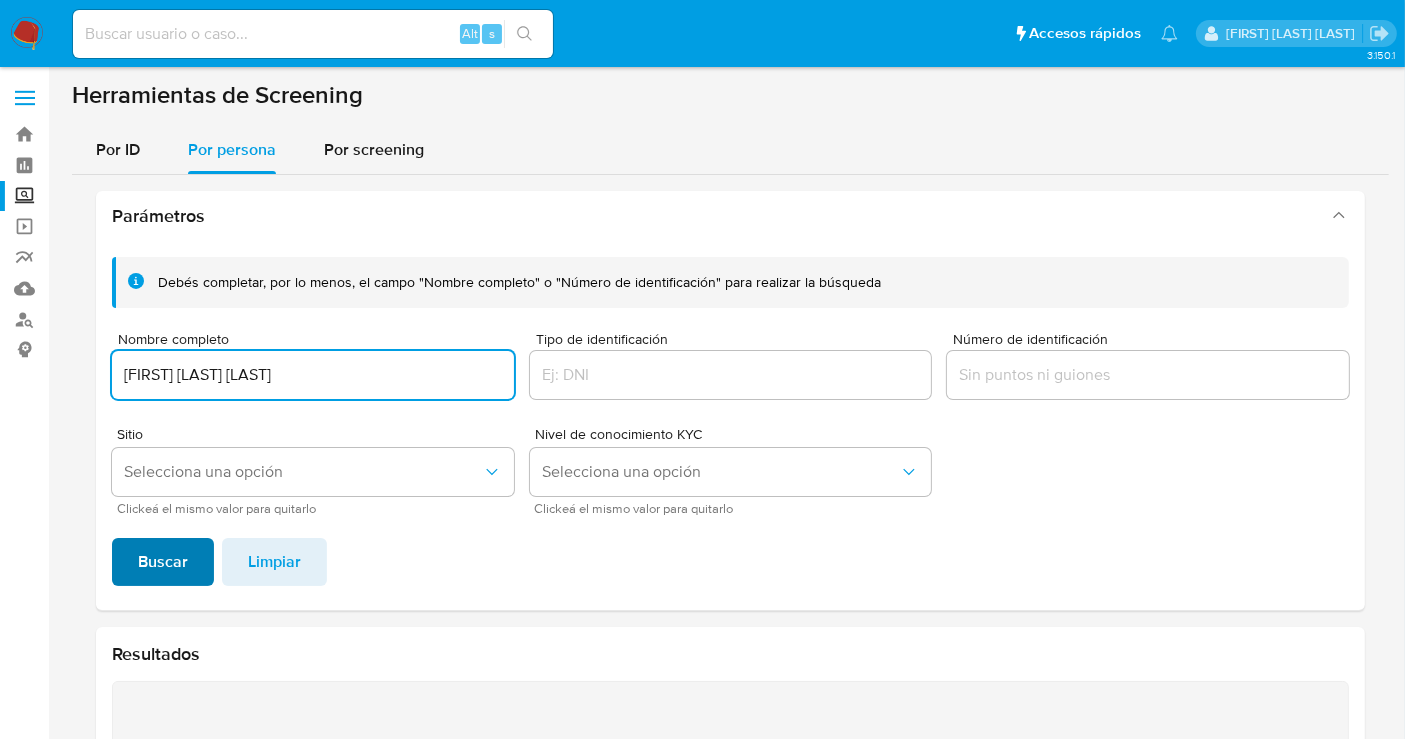 type on "ALFREDO GARCIA BUENO" 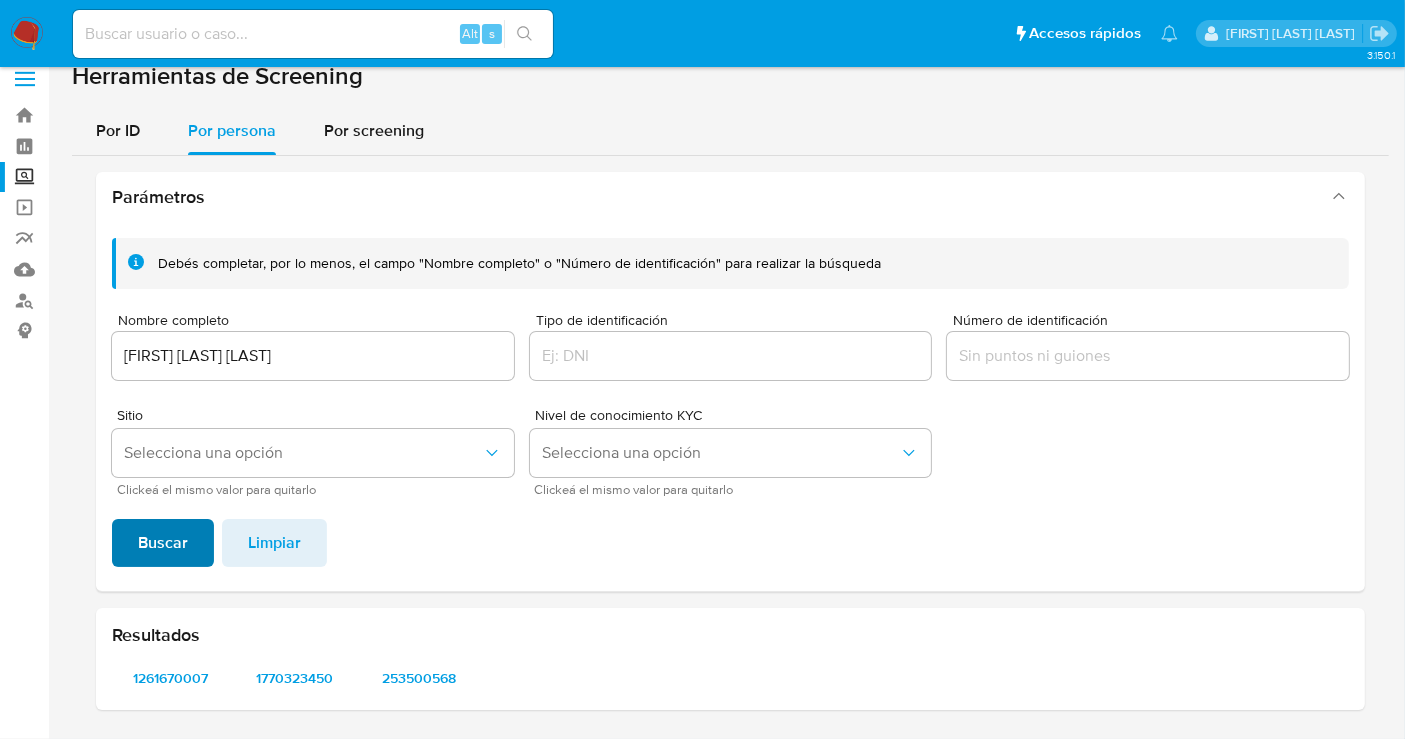 scroll, scrollTop: 17, scrollLeft: 0, axis: vertical 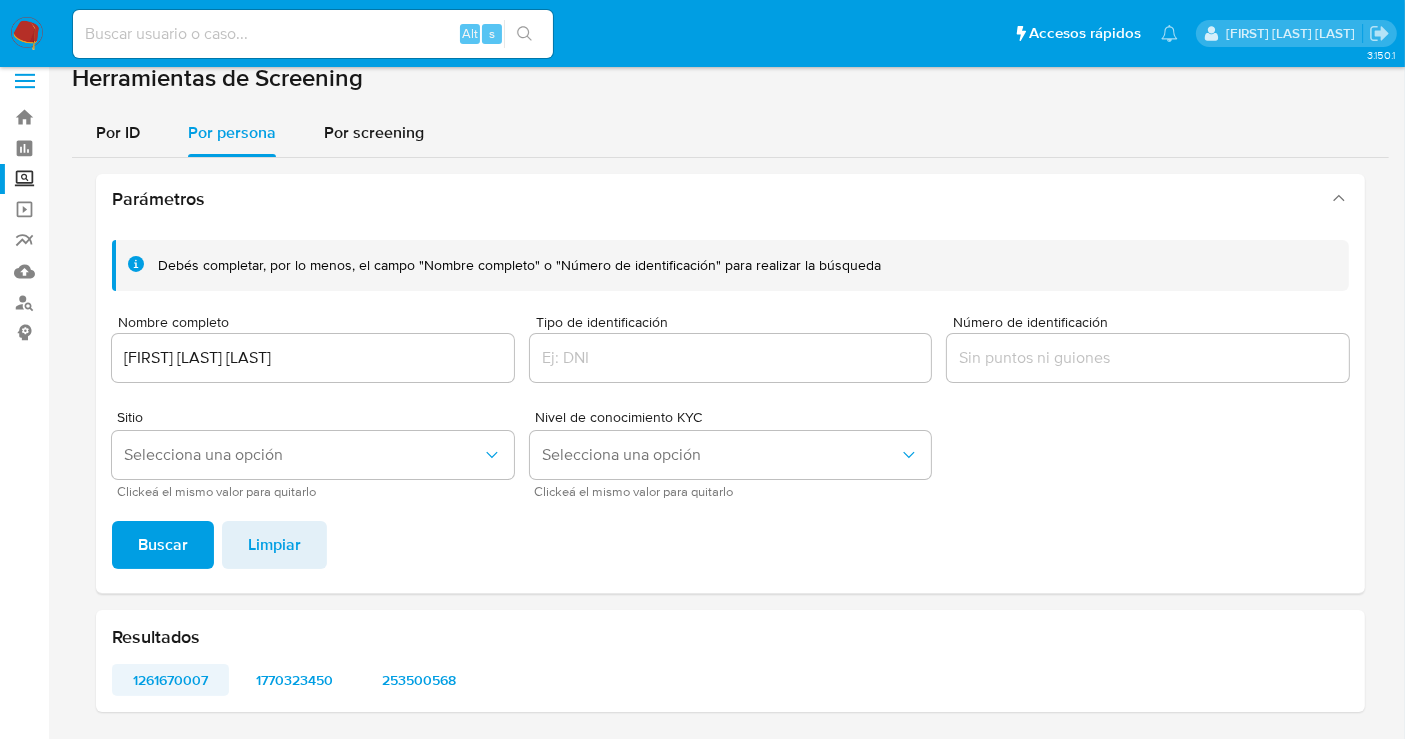 click on "1261670007" at bounding box center (170, 680) 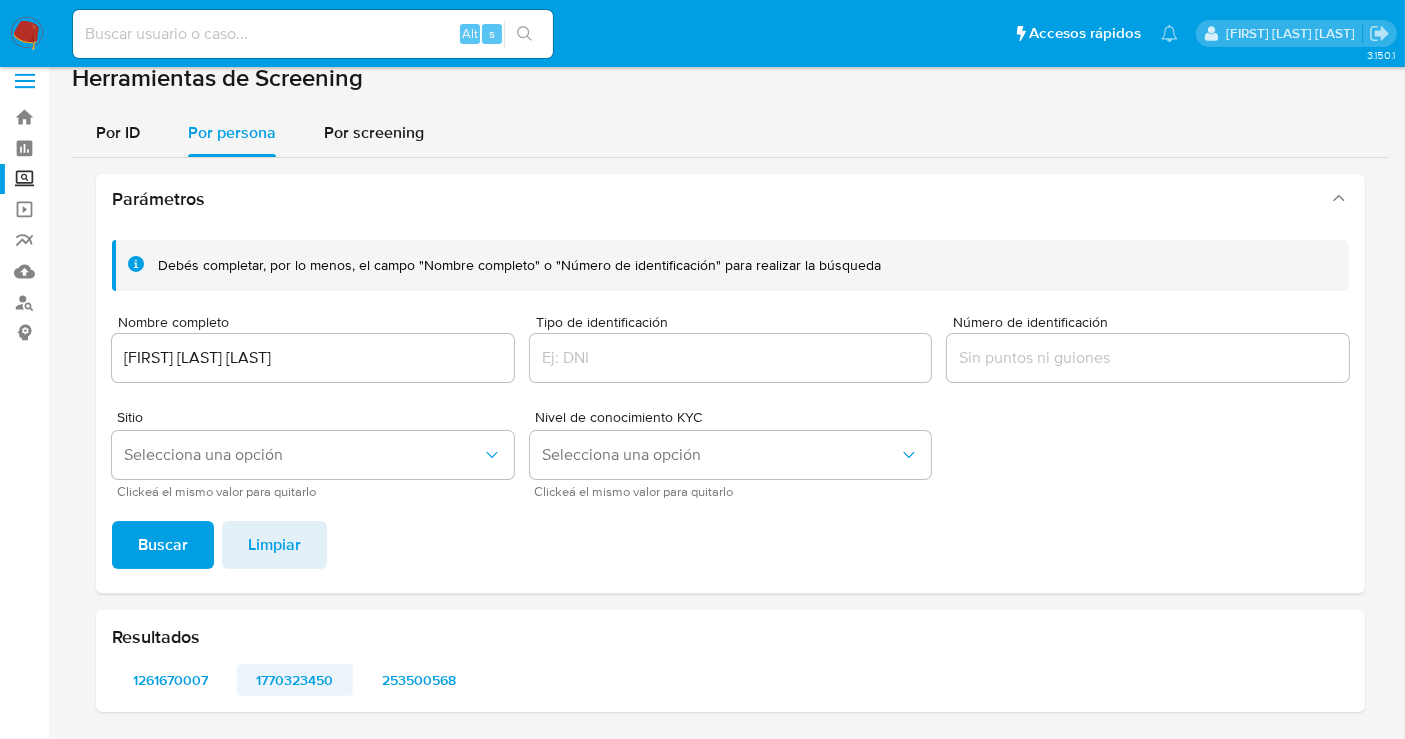 click on "1770323450" at bounding box center (295, 680) 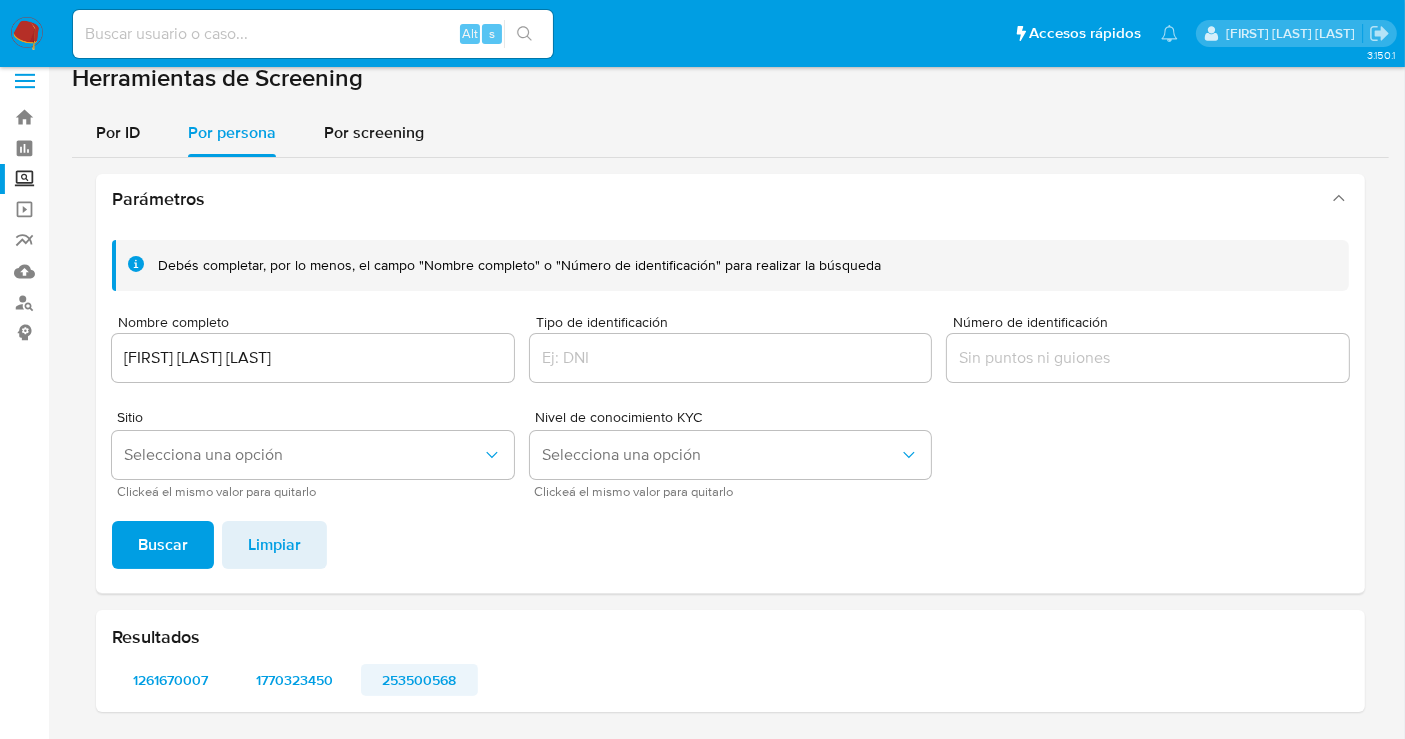 click on "253500568" at bounding box center [419, 680] 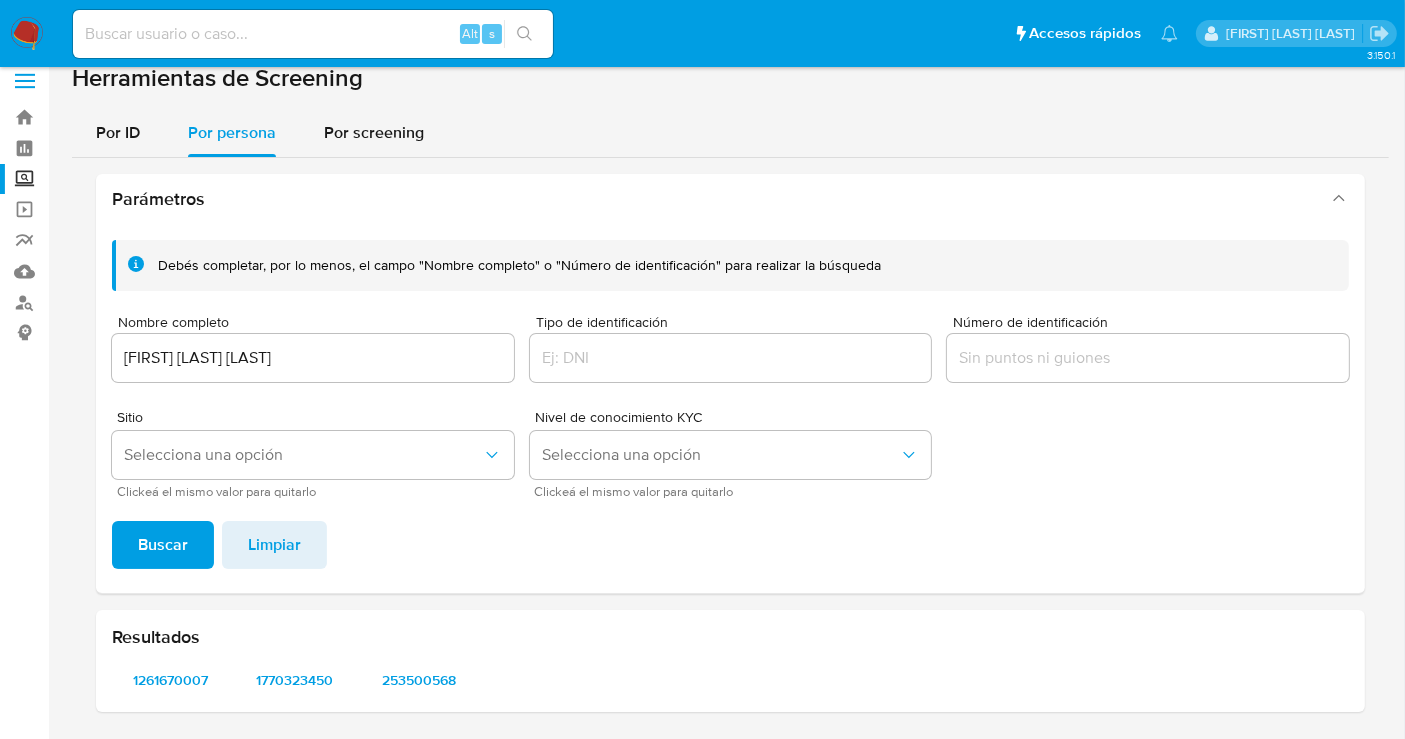 click at bounding box center (27, 34) 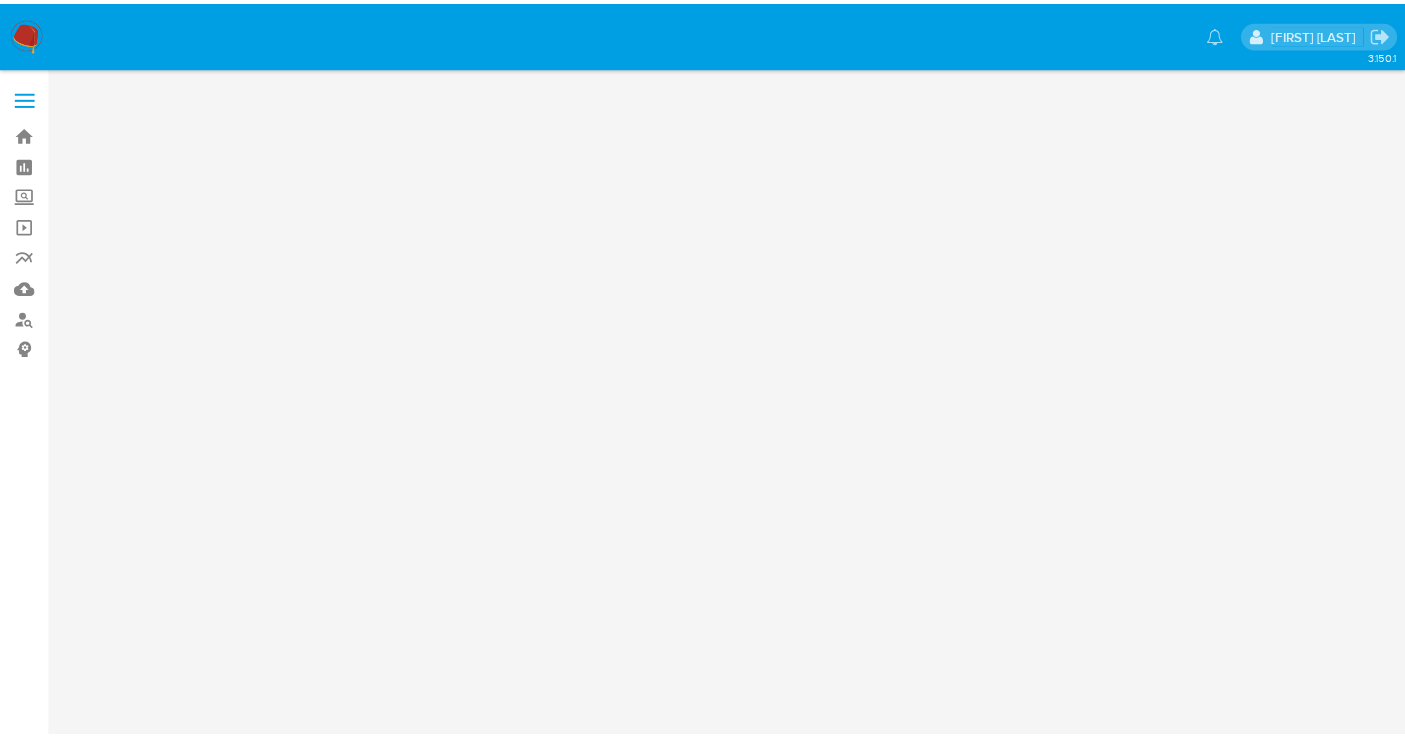 scroll, scrollTop: 0, scrollLeft: 0, axis: both 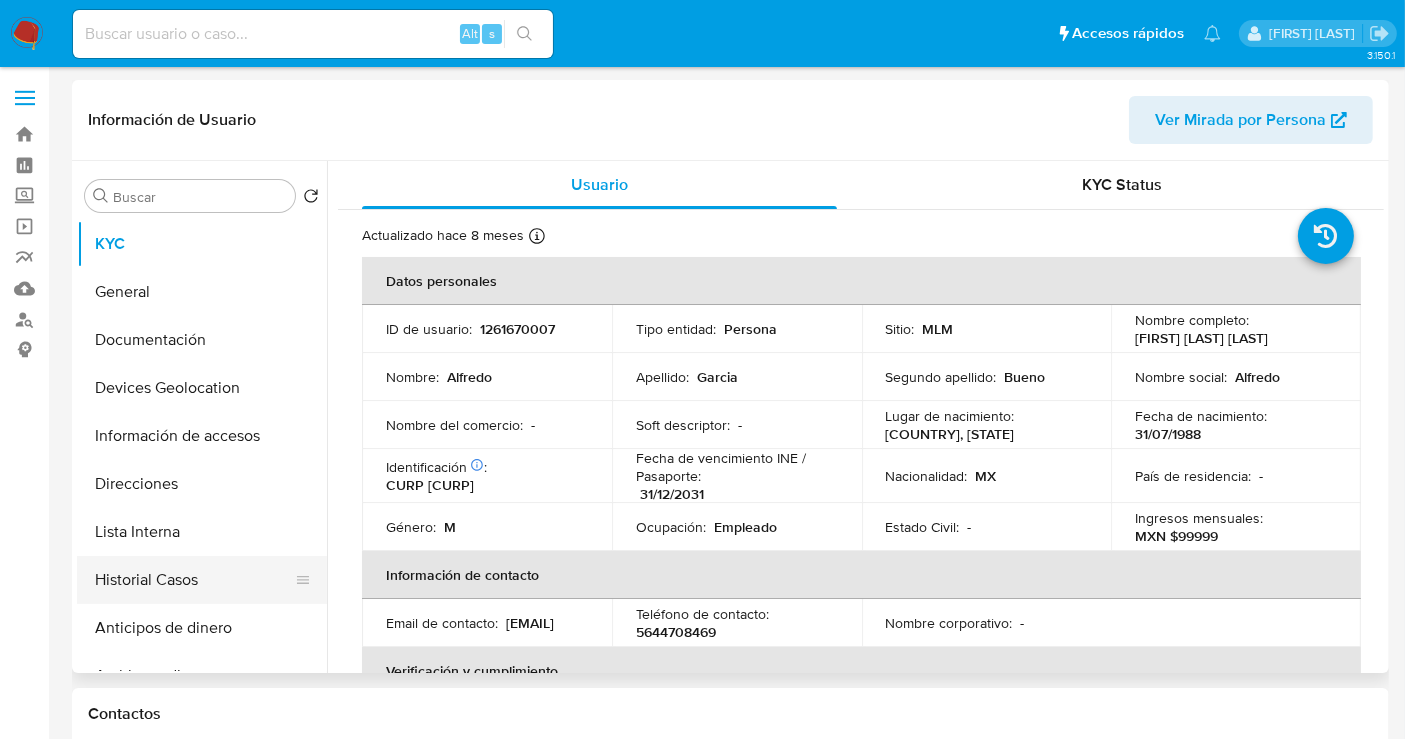 select on "10" 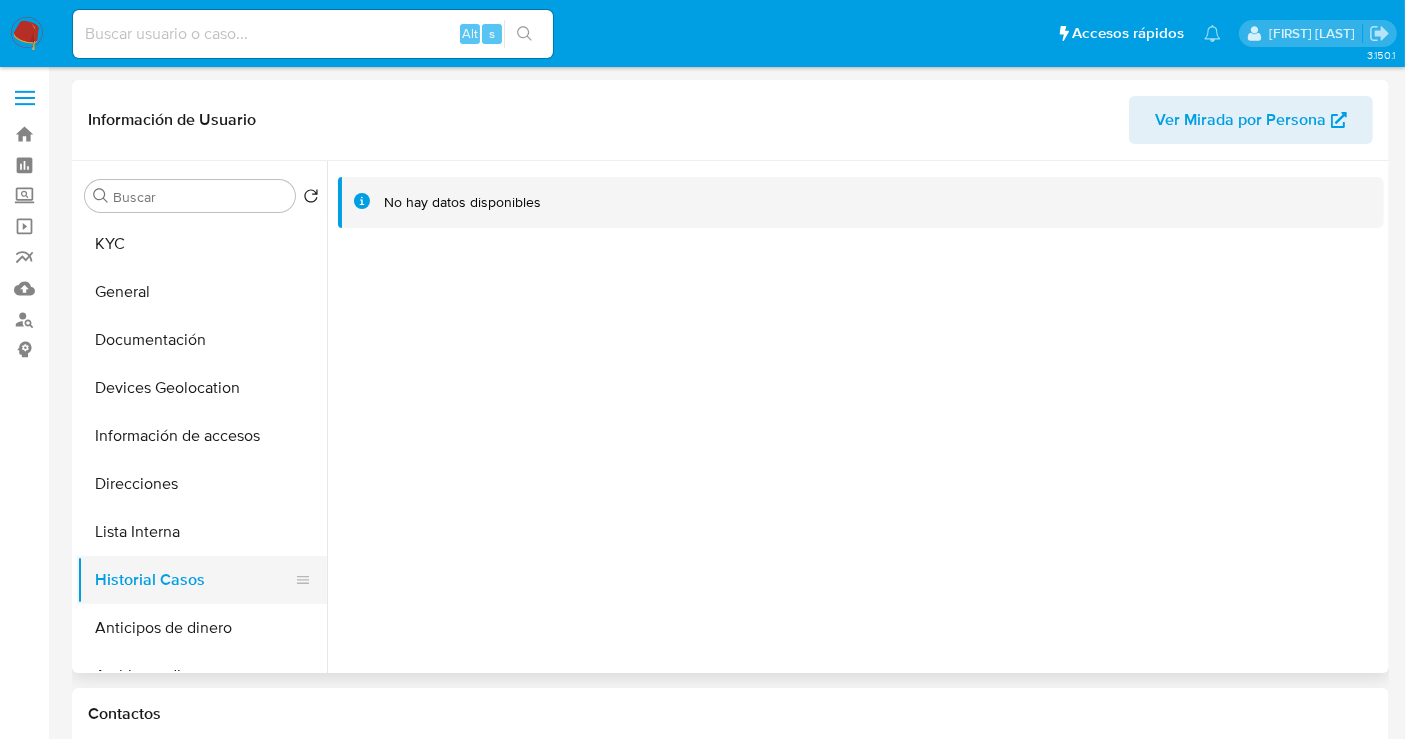 type 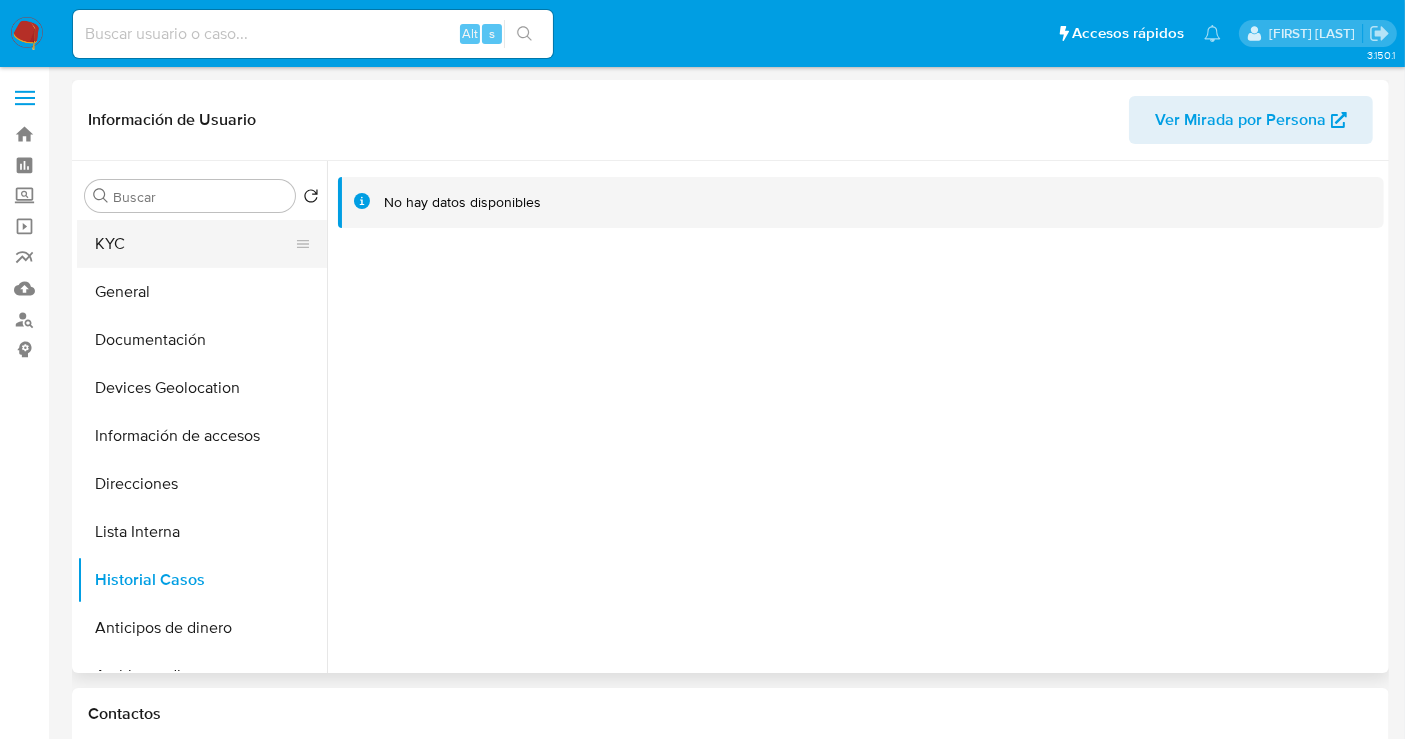 click on "KYC" at bounding box center (194, 244) 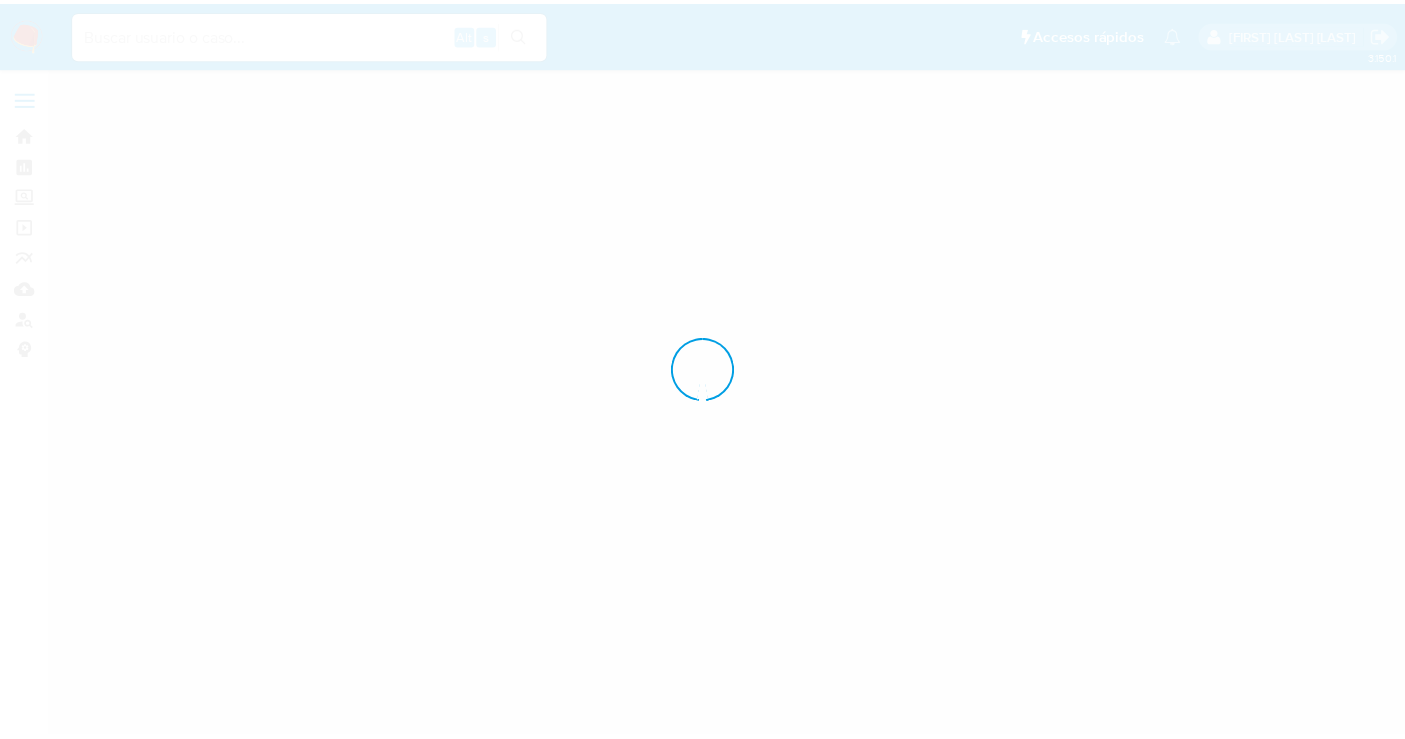 scroll, scrollTop: 0, scrollLeft: 0, axis: both 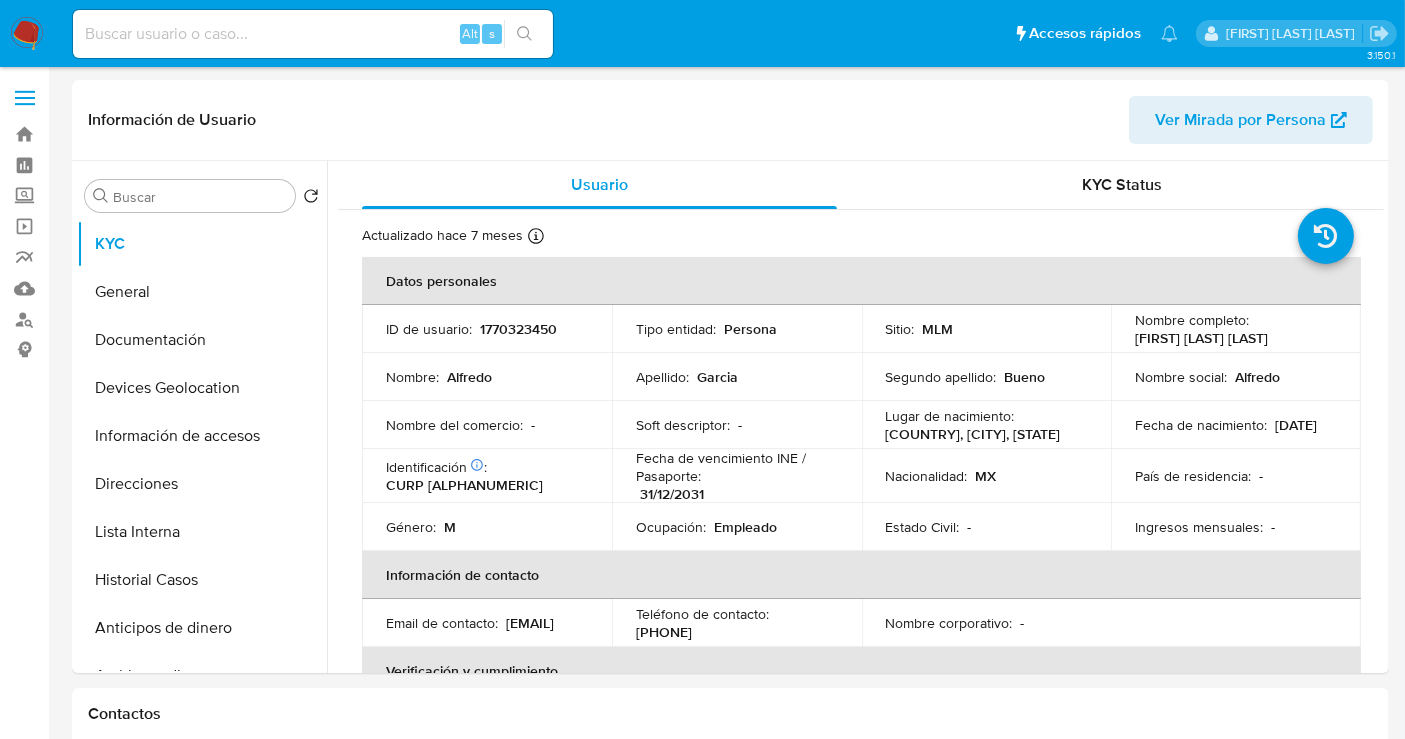 select on "10" 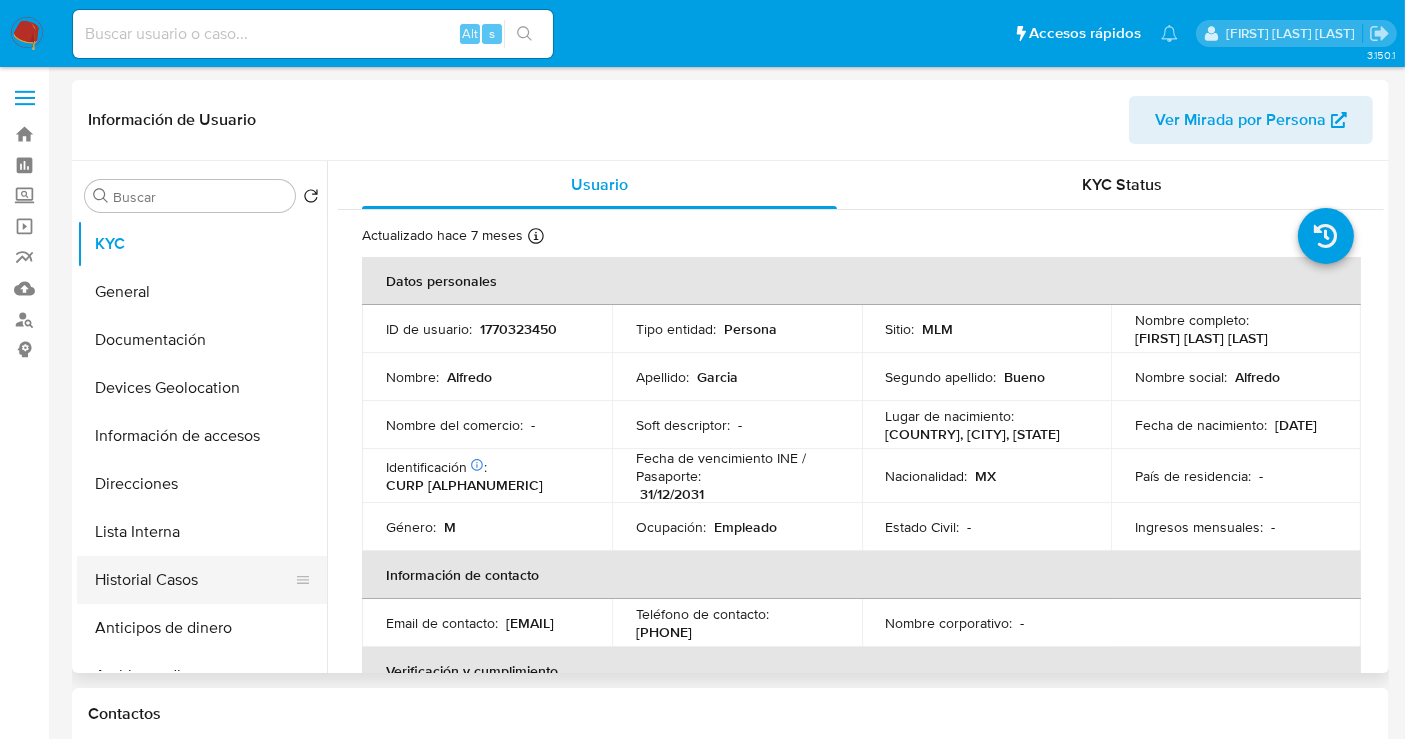 click on "Historial Casos" at bounding box center (194, 580) 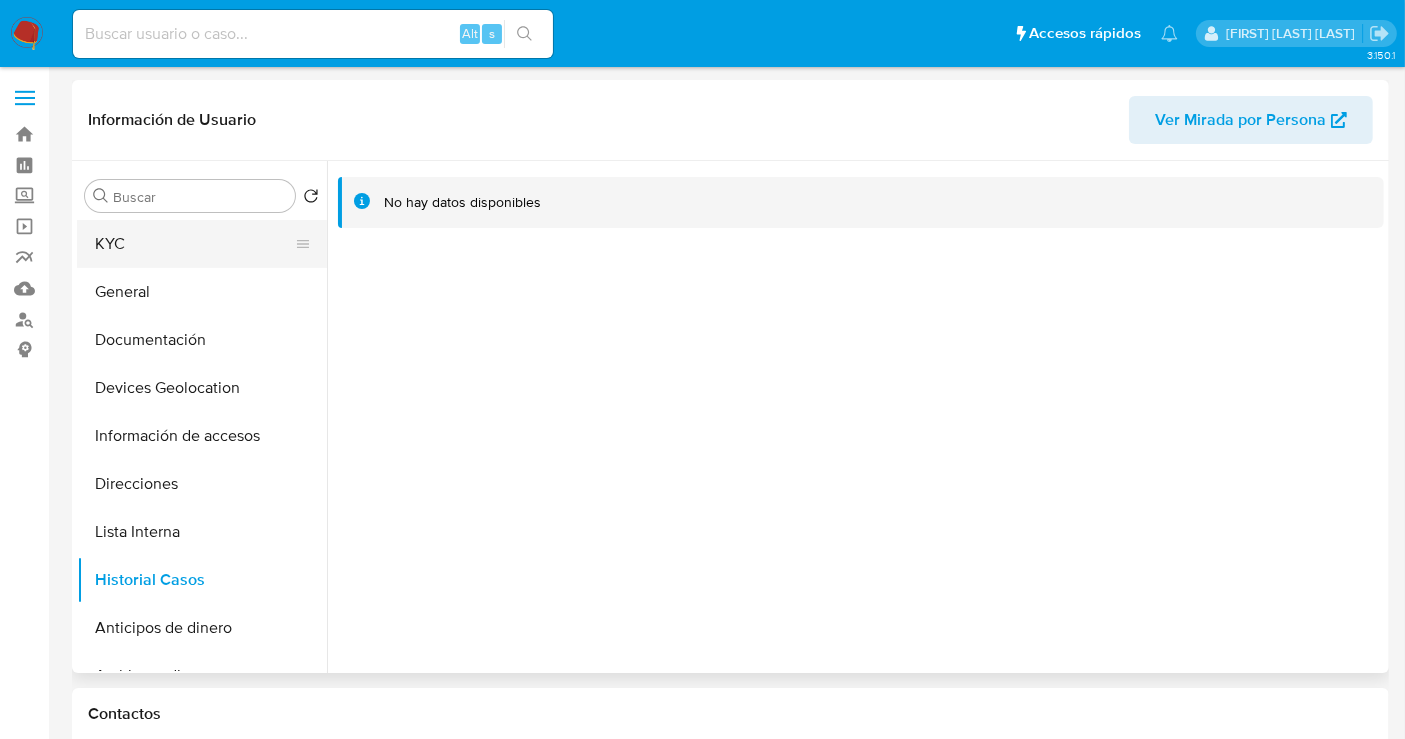 click on "KYC" at bounding box center (194, 244) 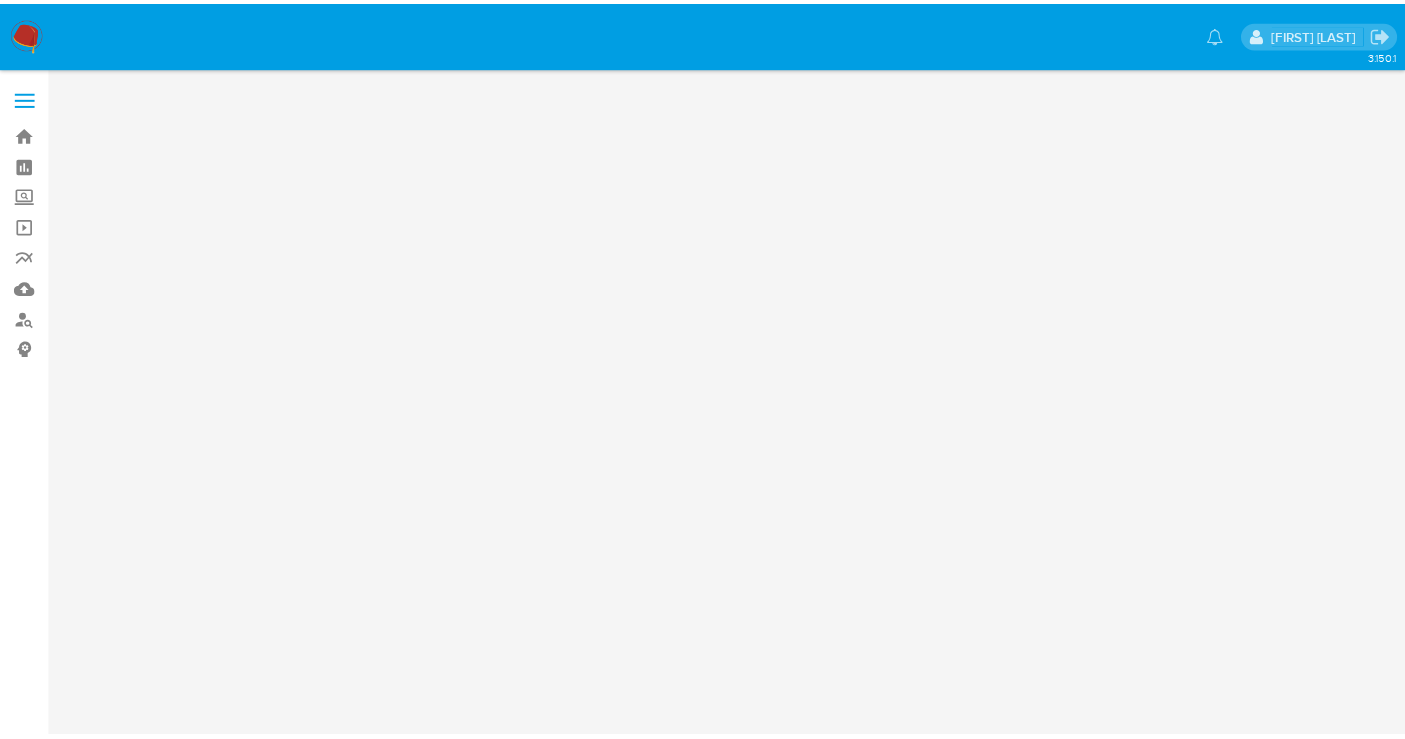 scroll, scrollTop: 0, scrollLeft: 0, axis: both 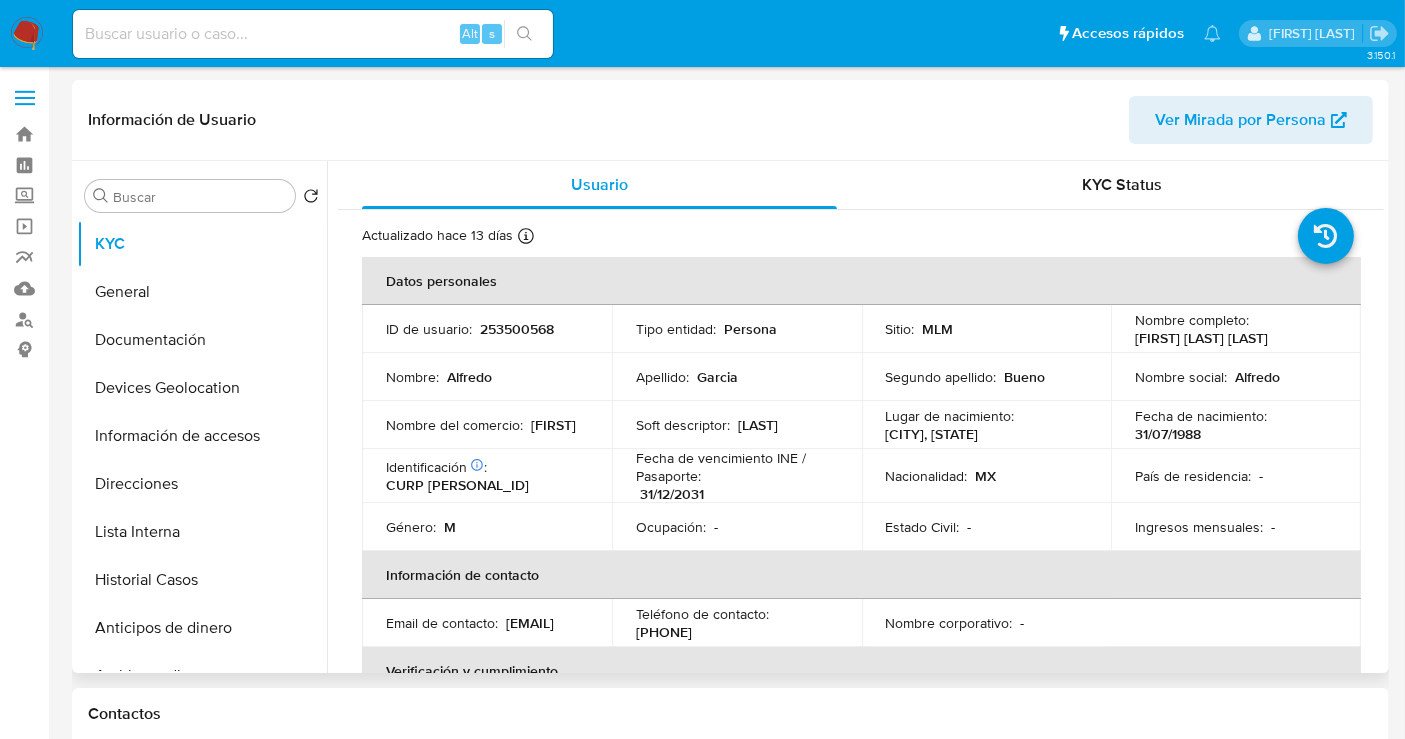 select on "10" 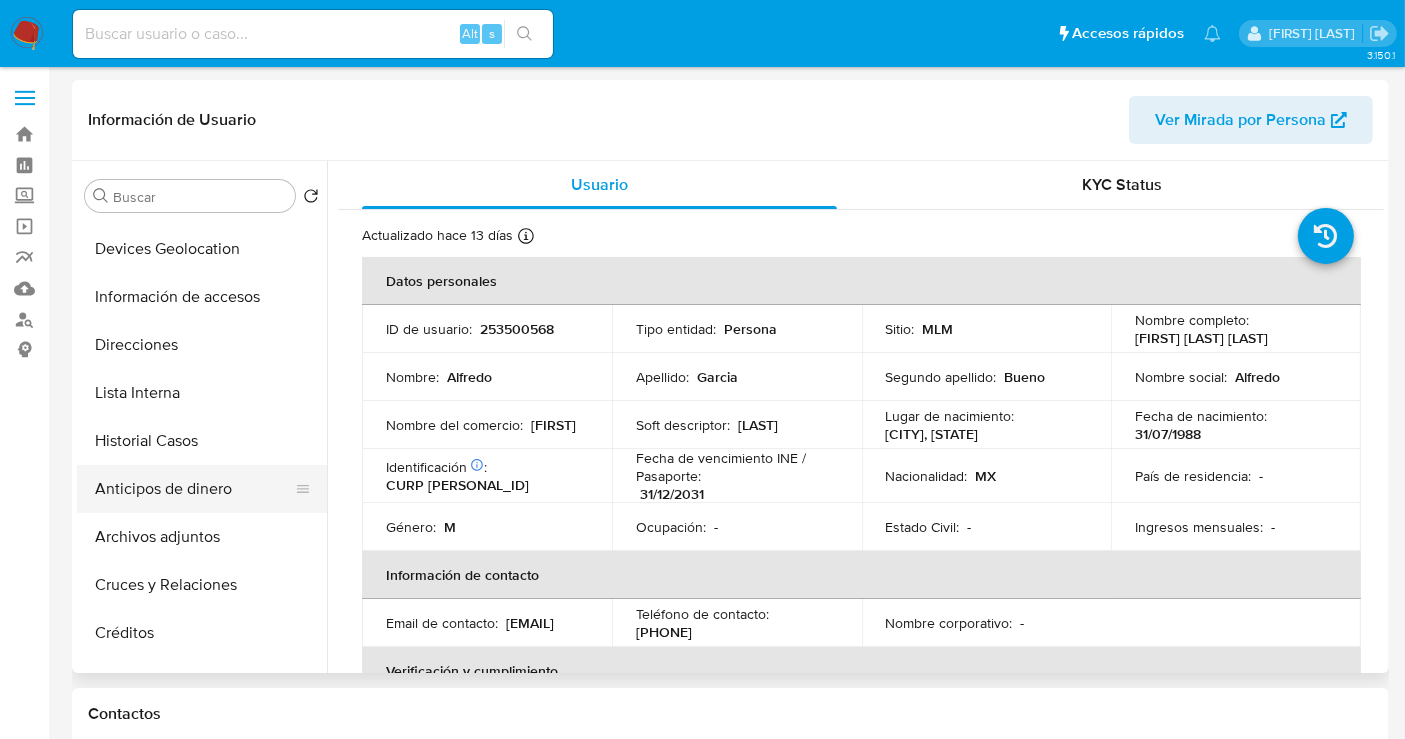 scroll, scrollTop: 222, scrollLeft: 0, axis: vertical 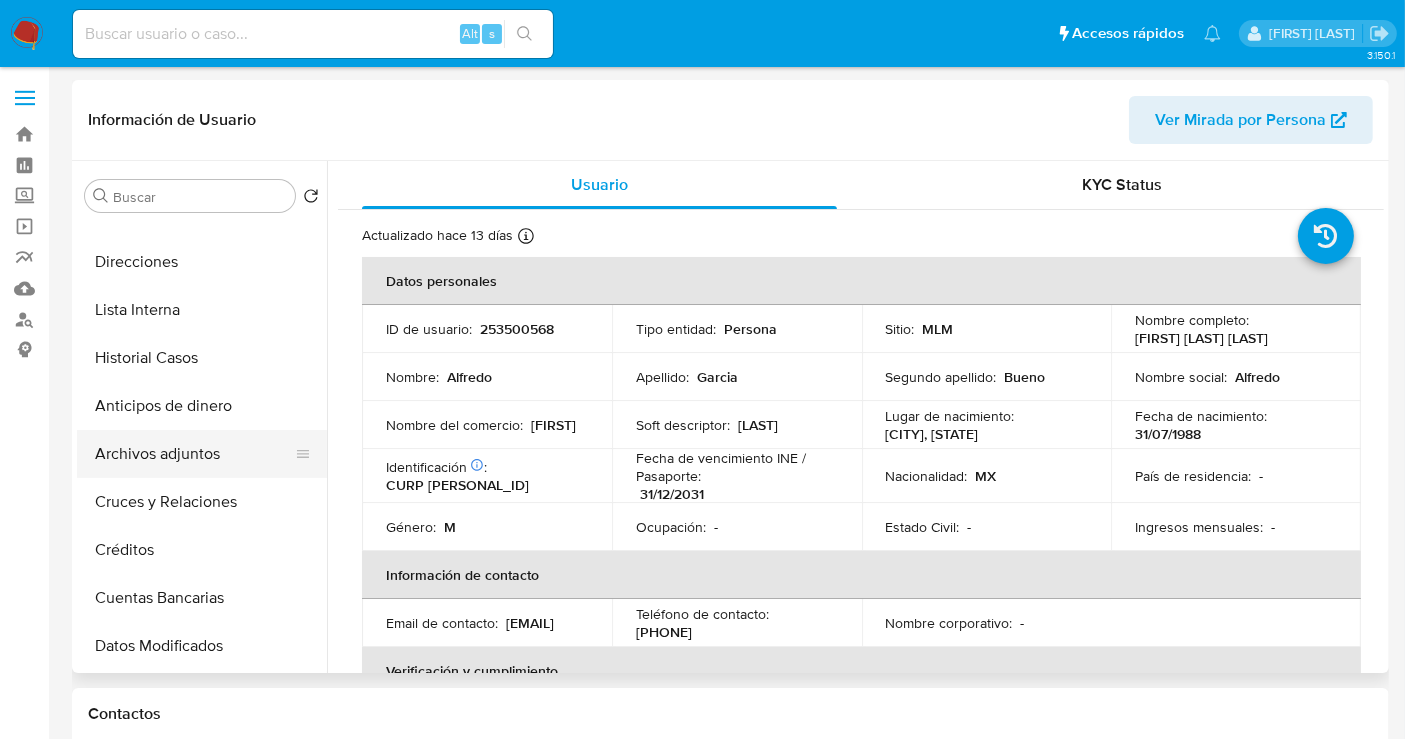click on "Archivos adjuntos" at bounding box center (194, 454) 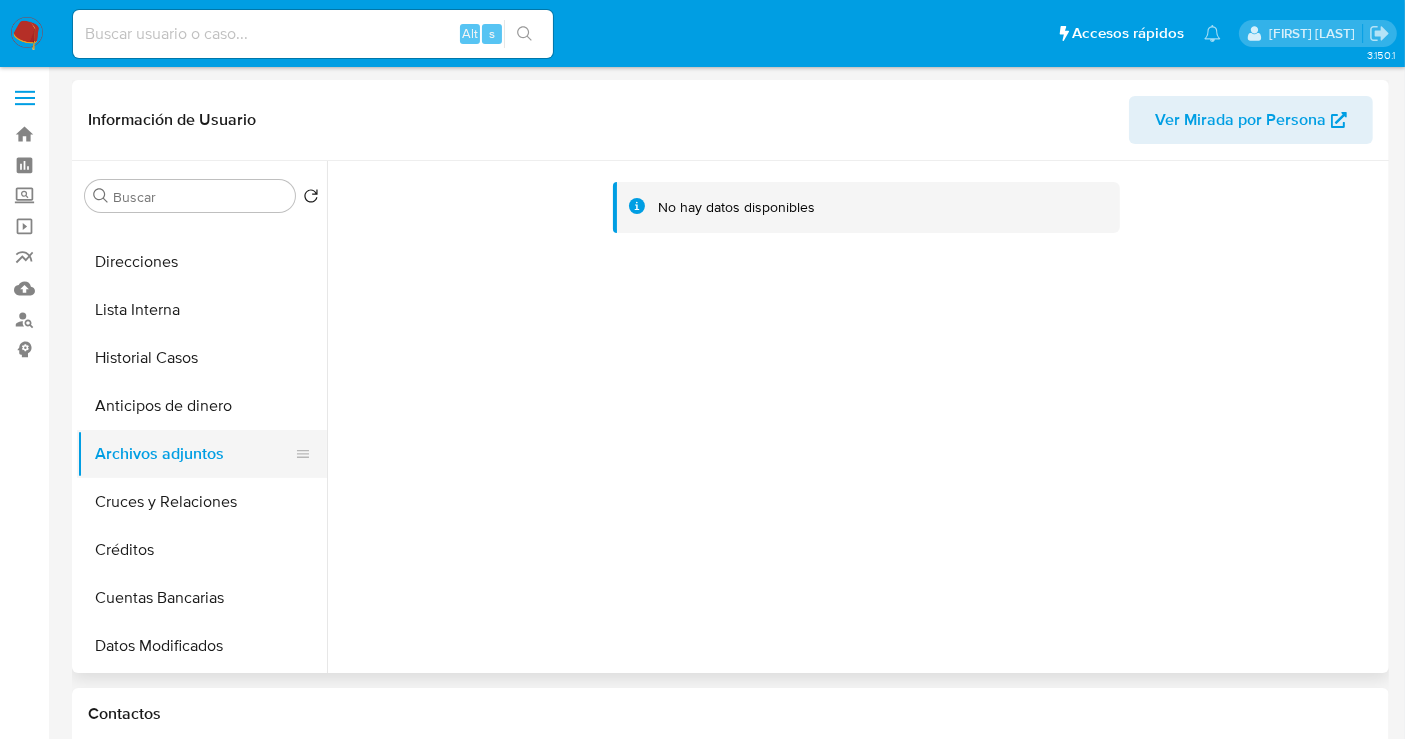 type 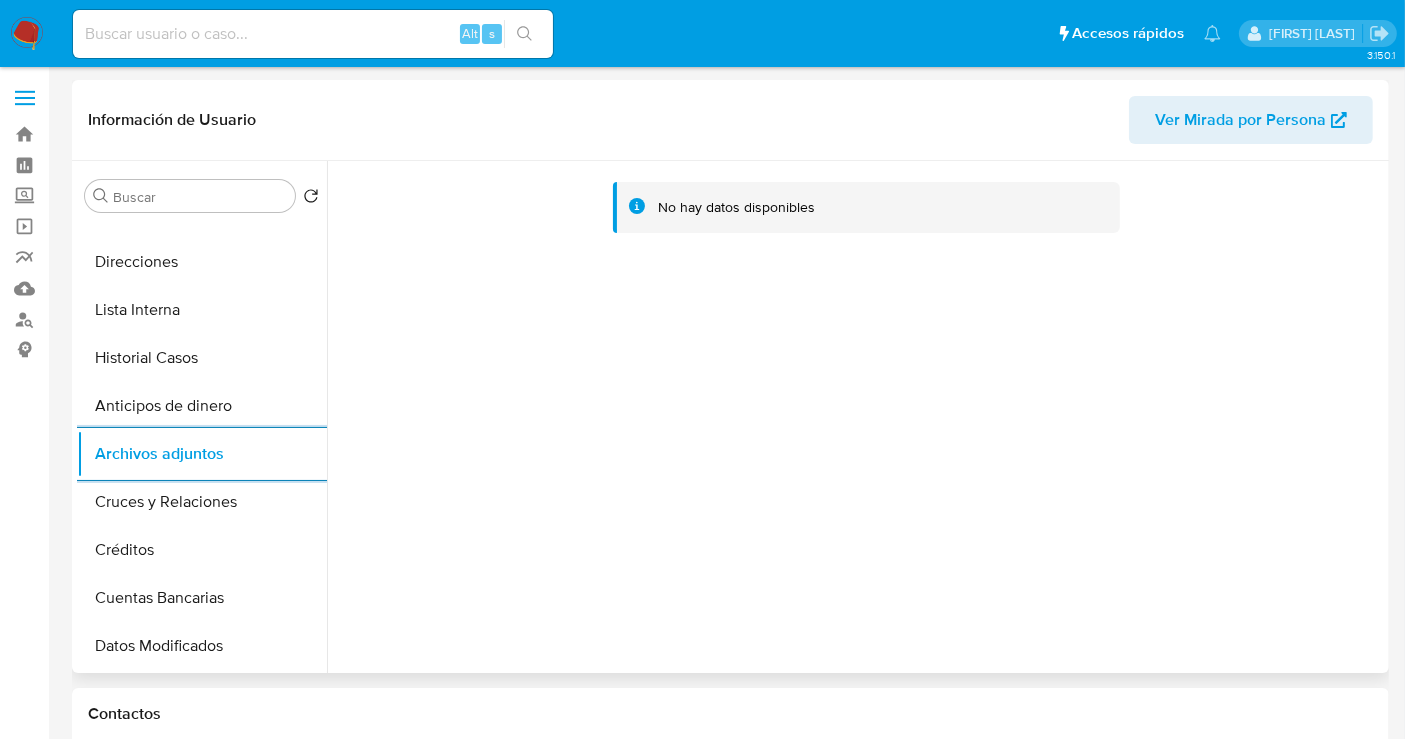 type 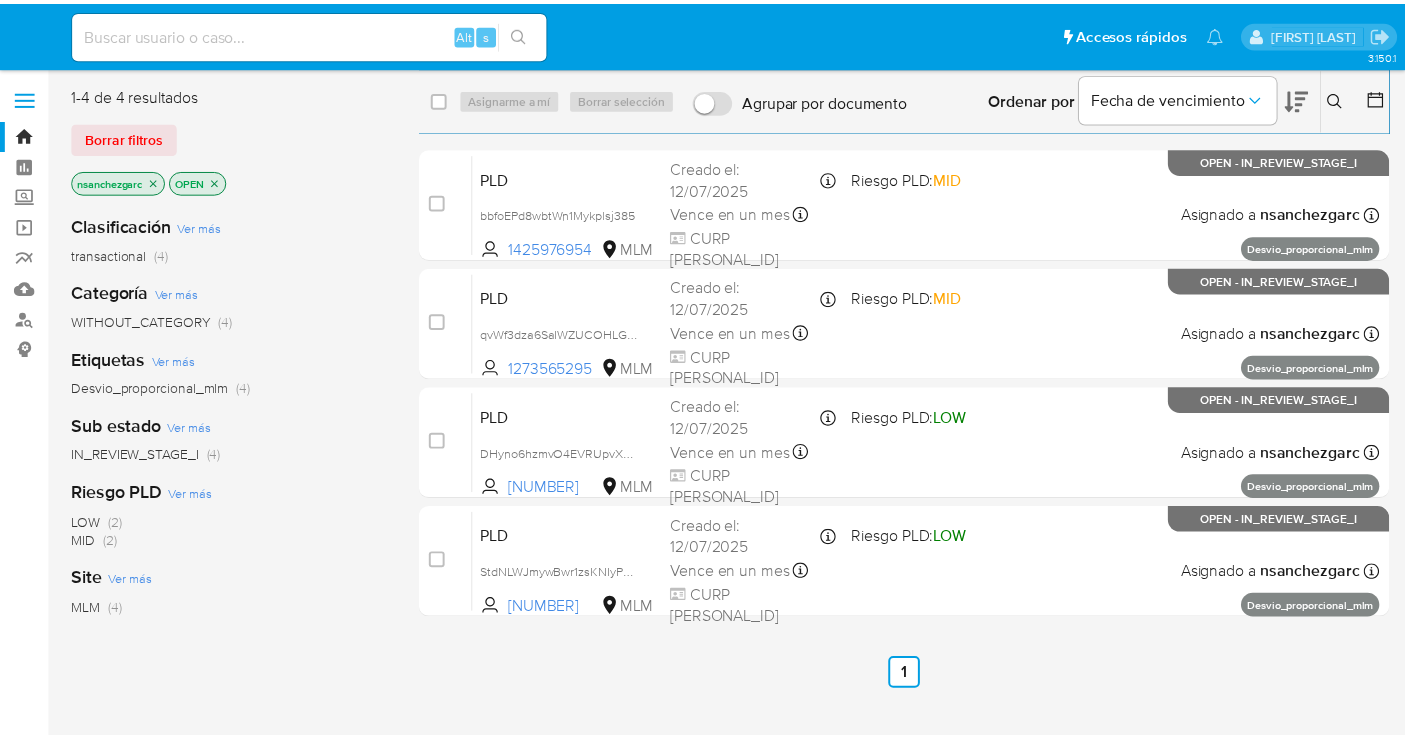 scroll, scrollTop: 0, scrollLeft: 0, axis: both 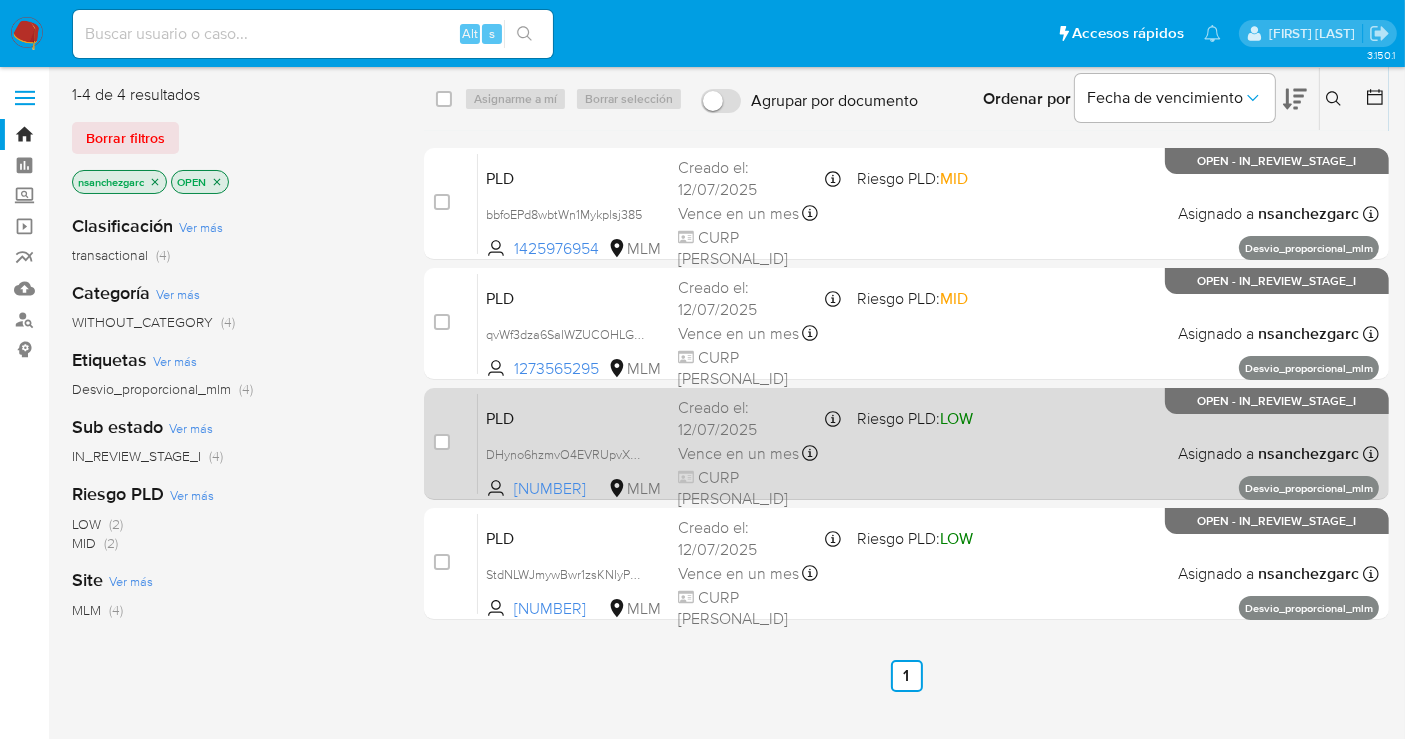 click on "Vence en un mes" at bounding box center (738, 454) 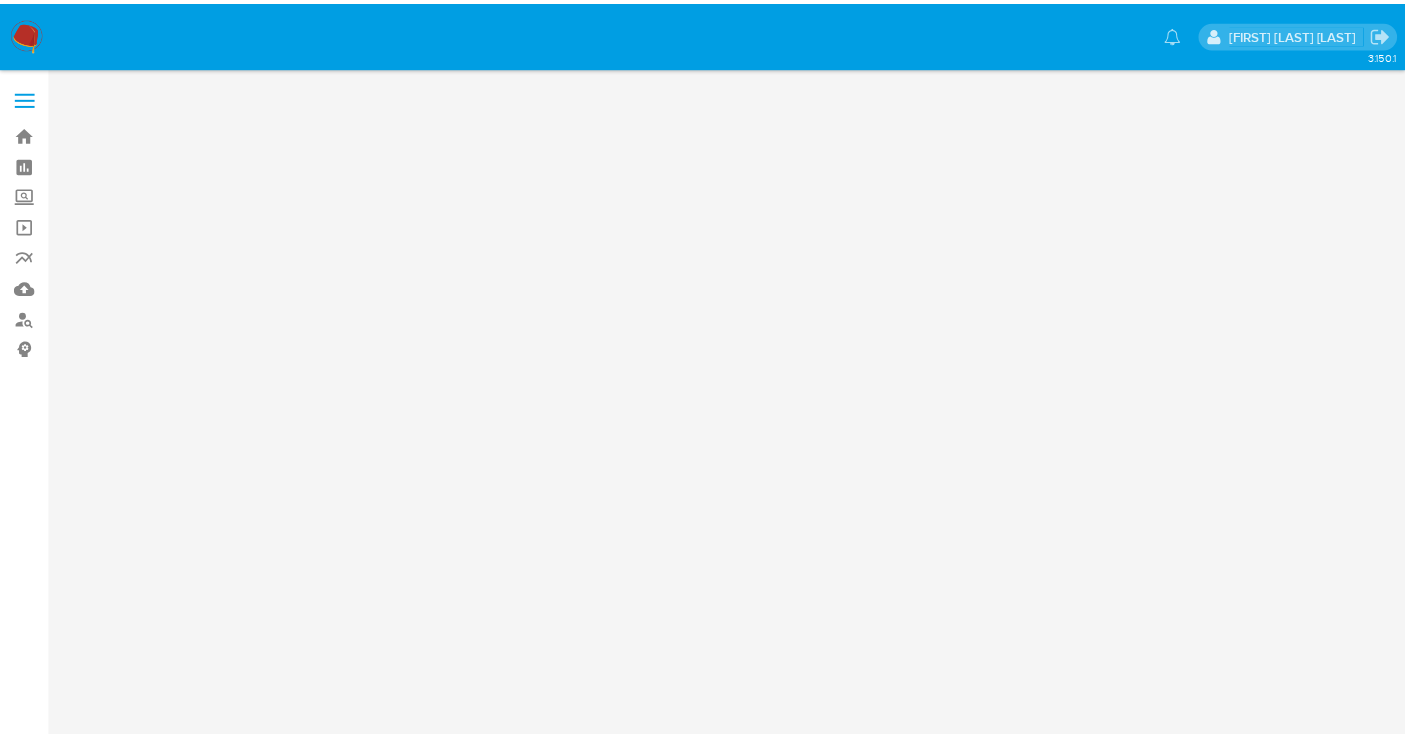 scroll, scrollTop: 0, scrollLeft: 0, axis: both 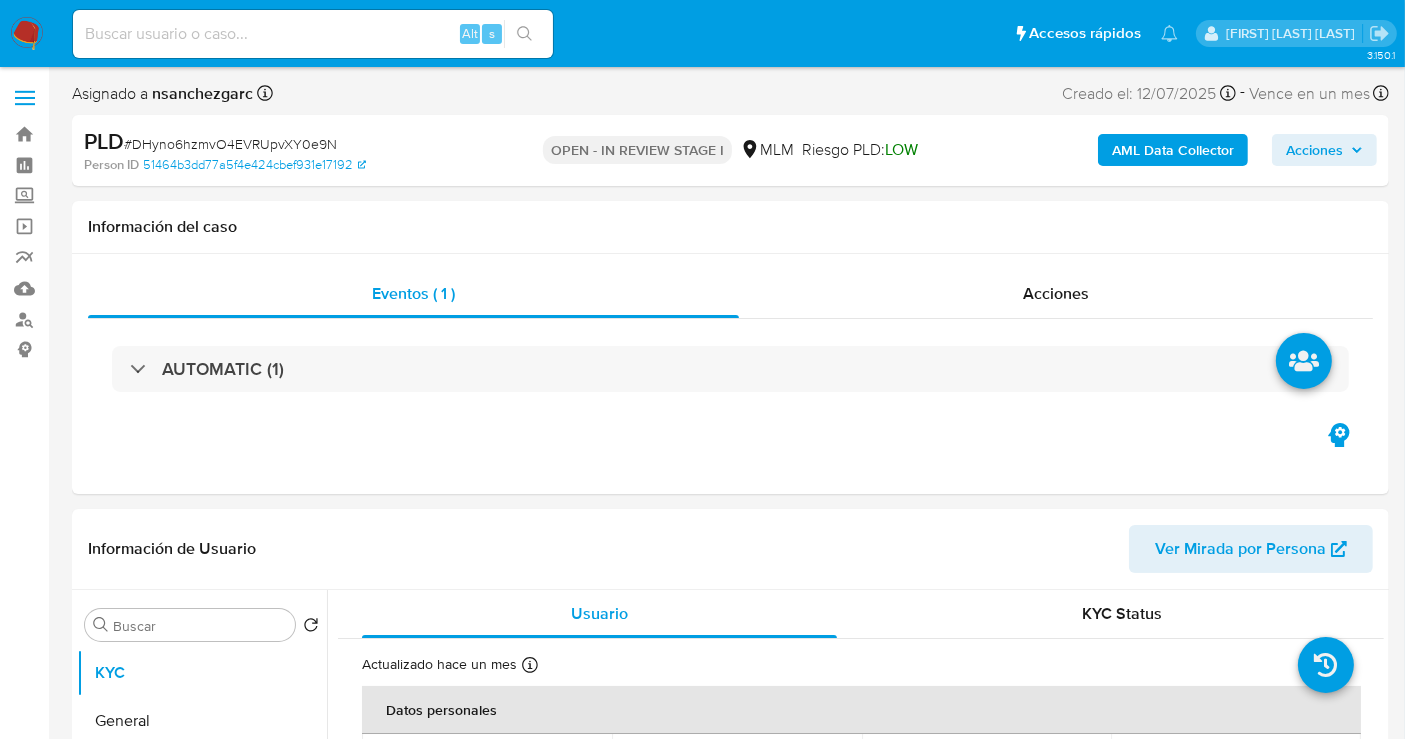 select on "10" 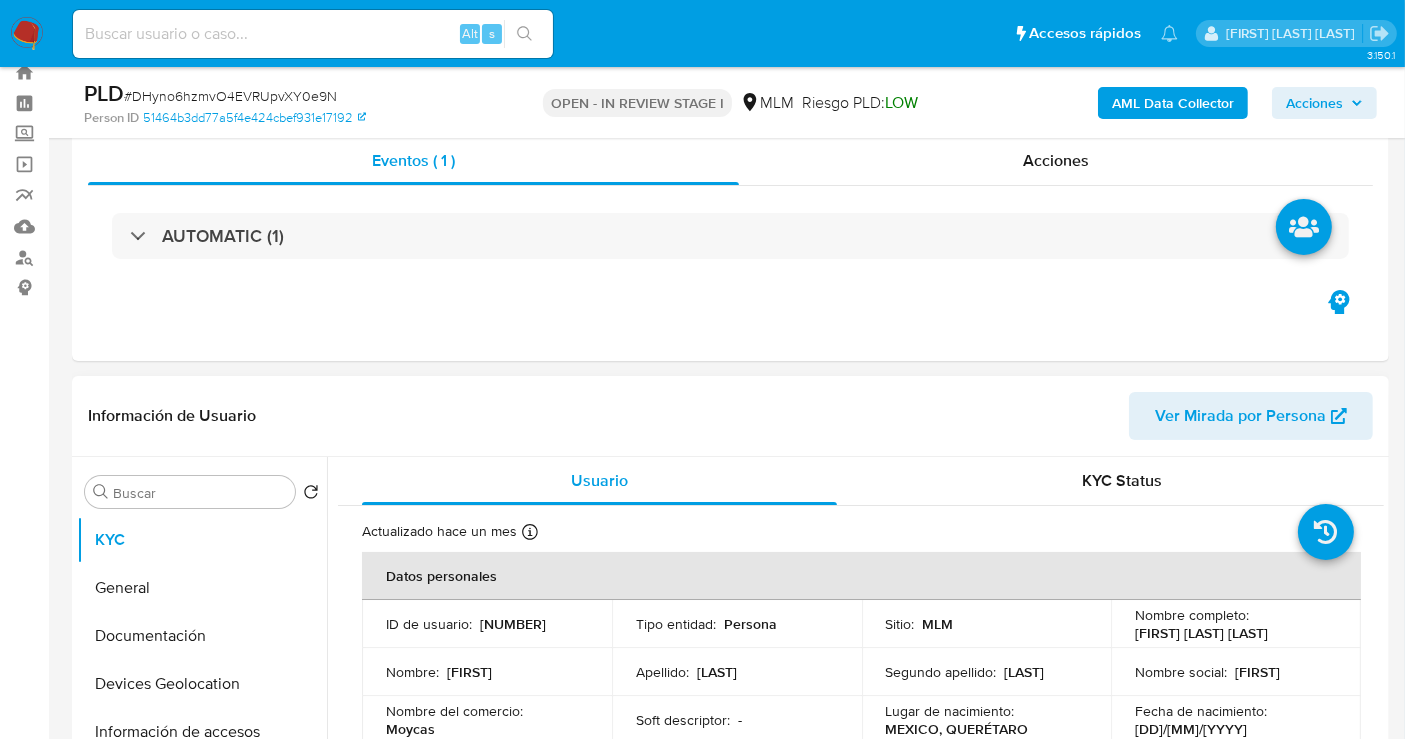 scroll, scrollTop: 222, scrollLeft: 0, axis: vertical 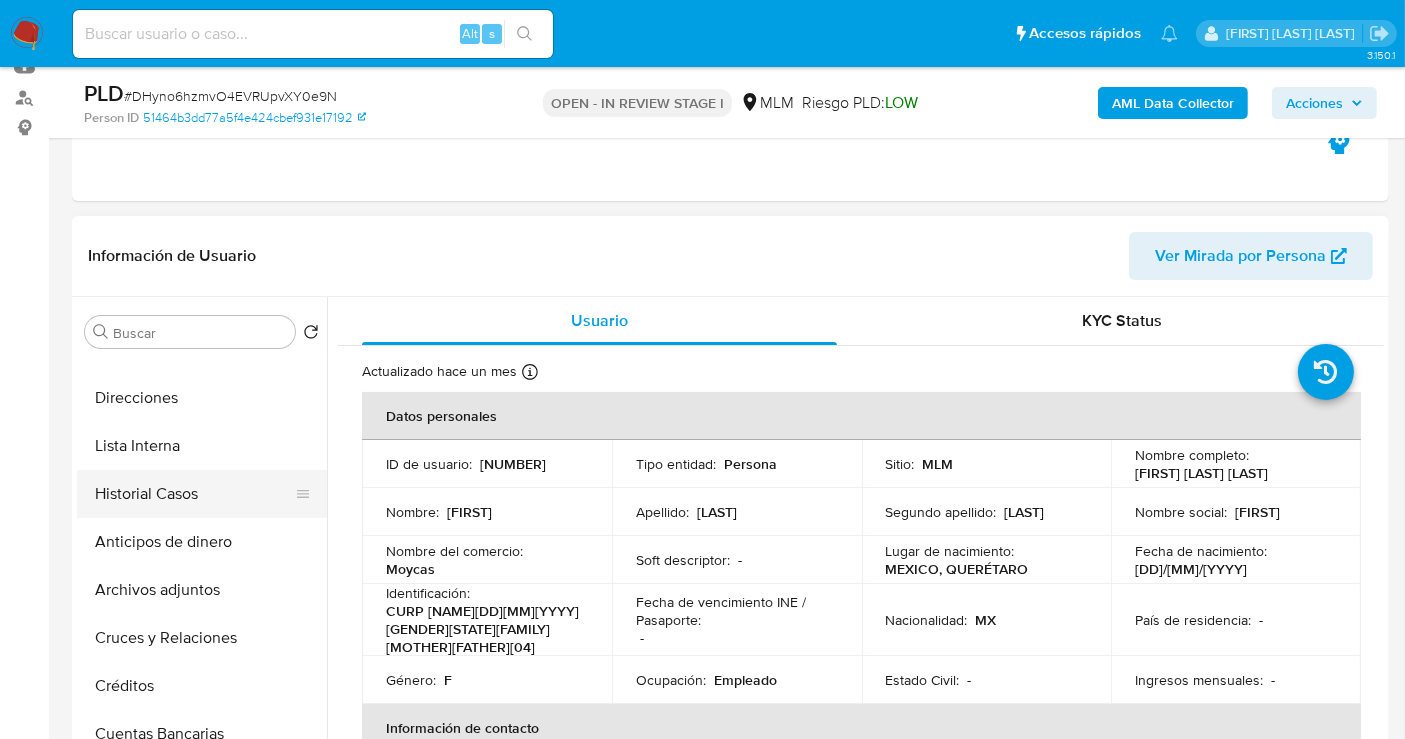 click on "Historial Casos" at bounding box center (194, 494) 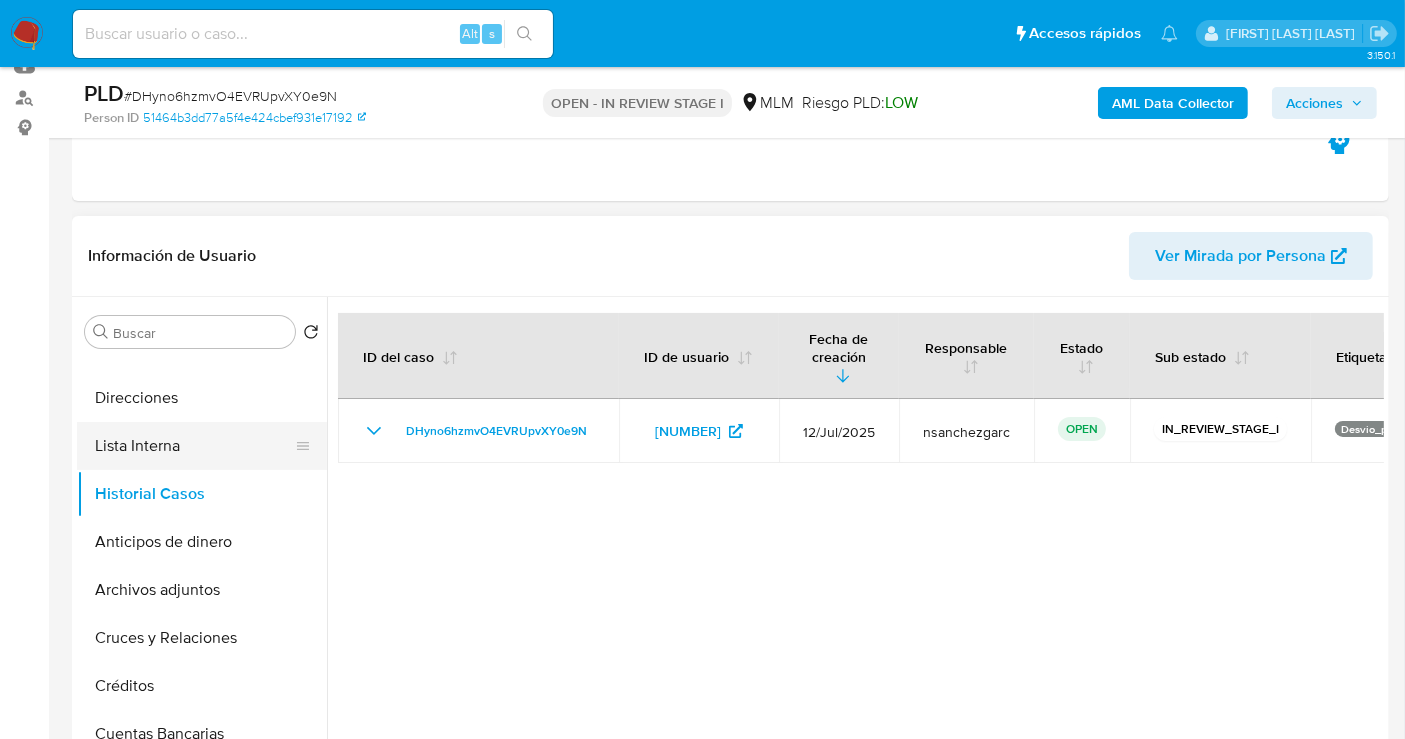 scroll, scrollTop: 111, scrollLeft: 0, axis: vertical 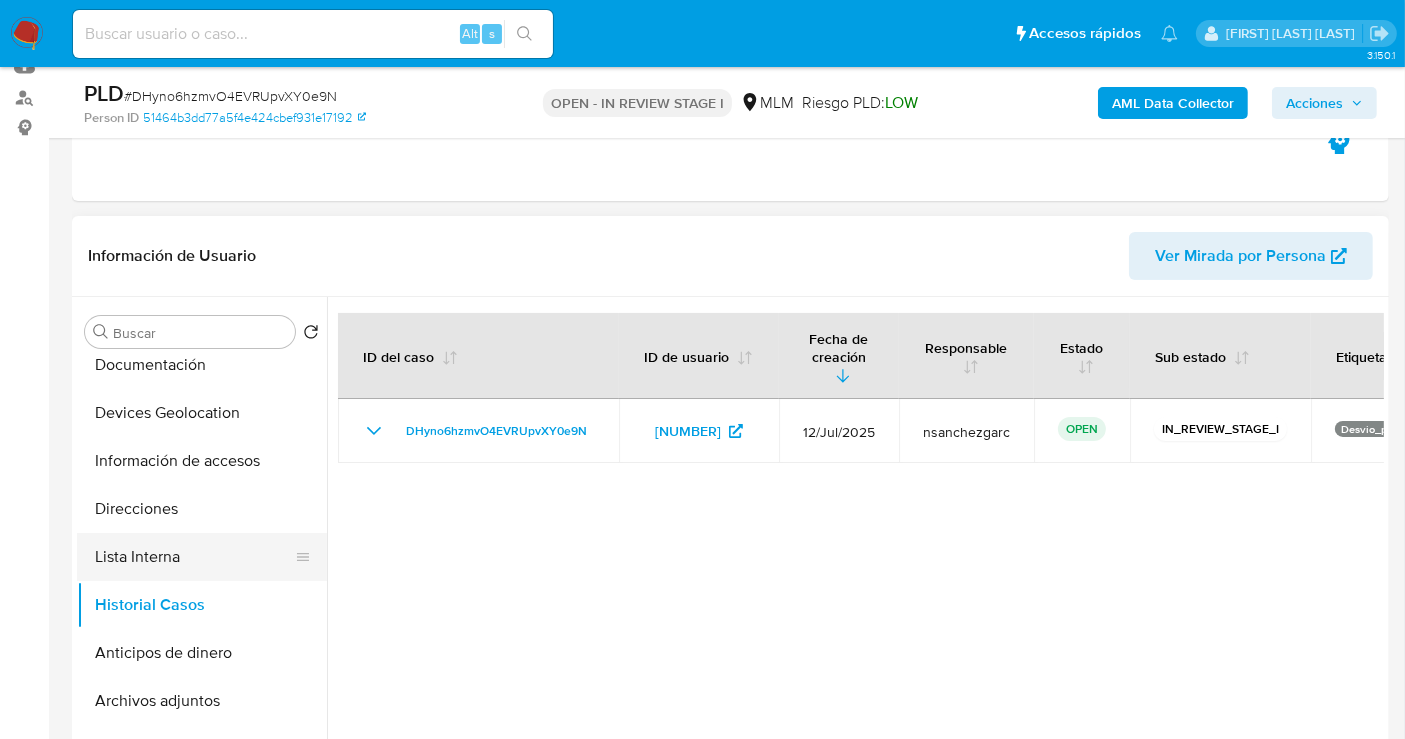 type 